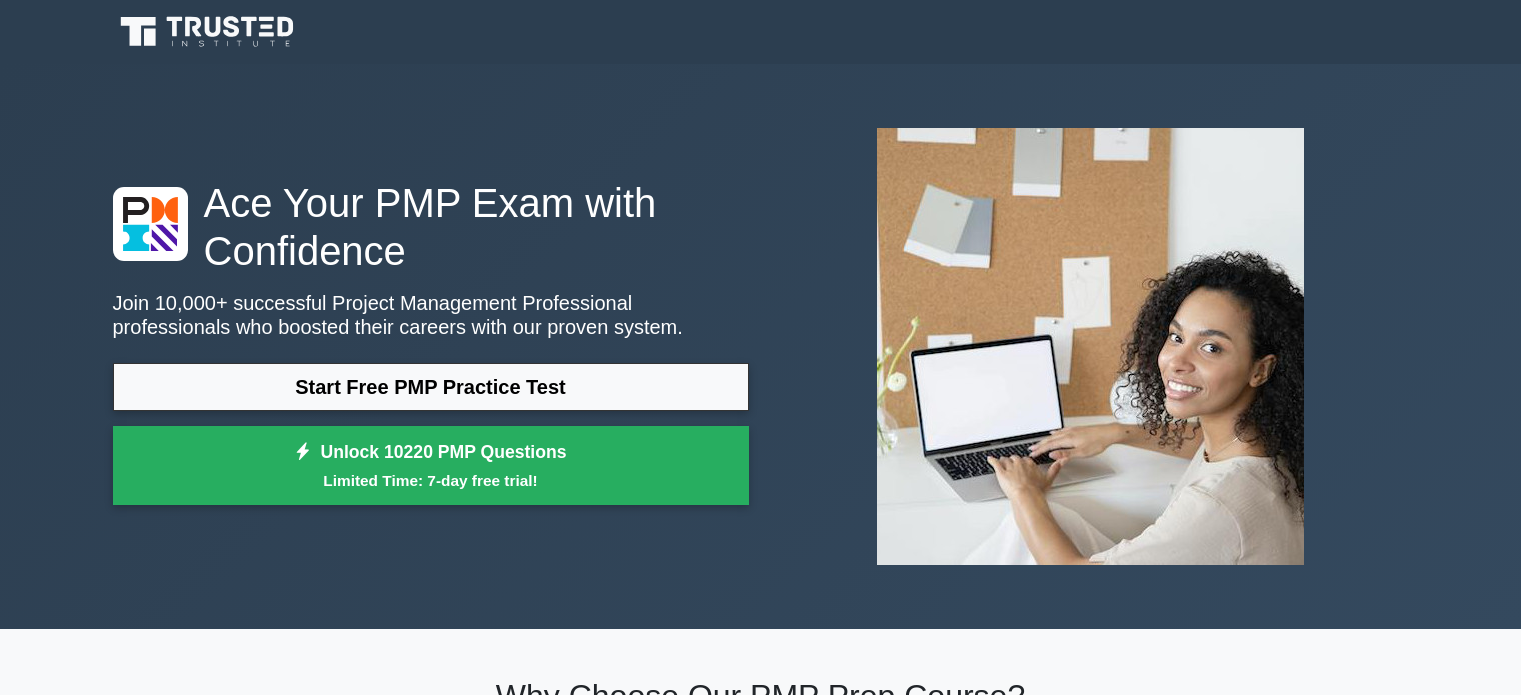 scroll, scrollTop: 0, scrollLeft: 0, axis: both 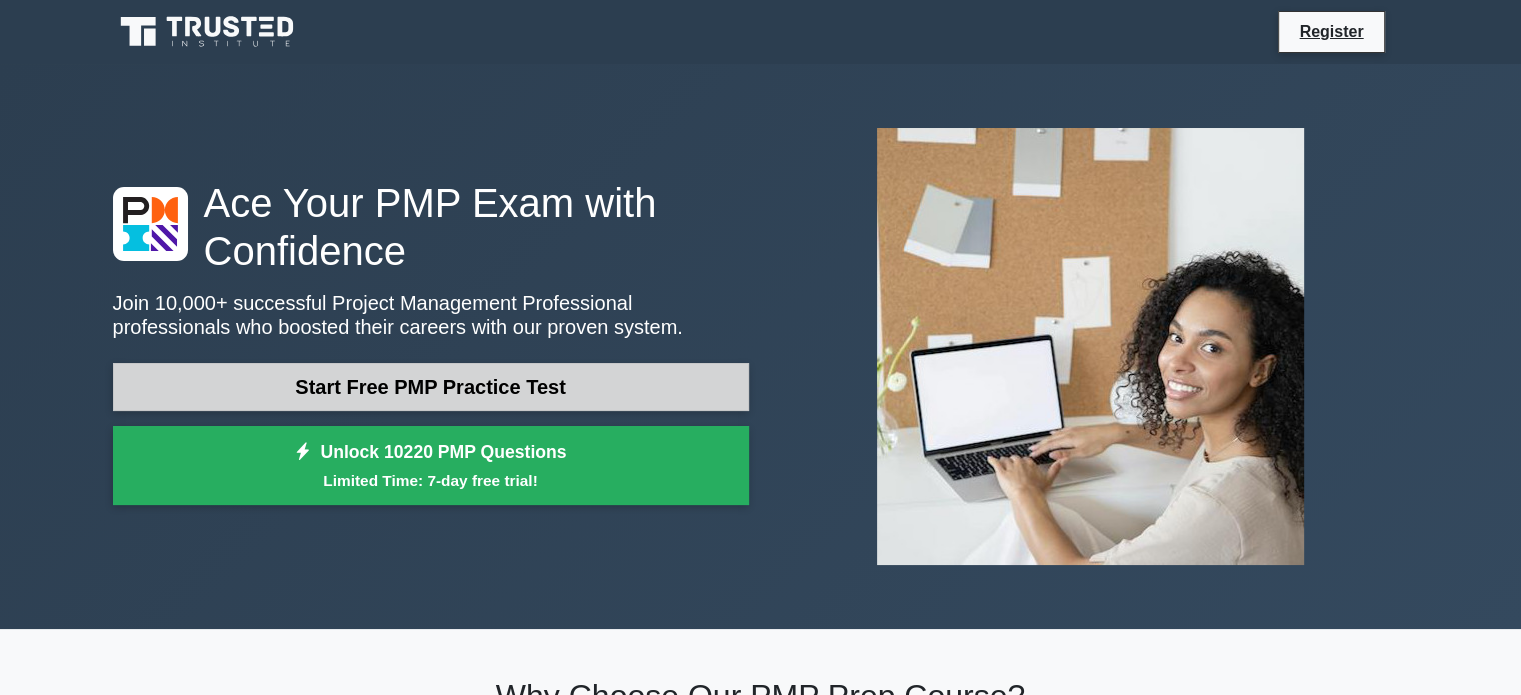 click on "Start Free PMP Practice Test" at bounding box center [431, 387] 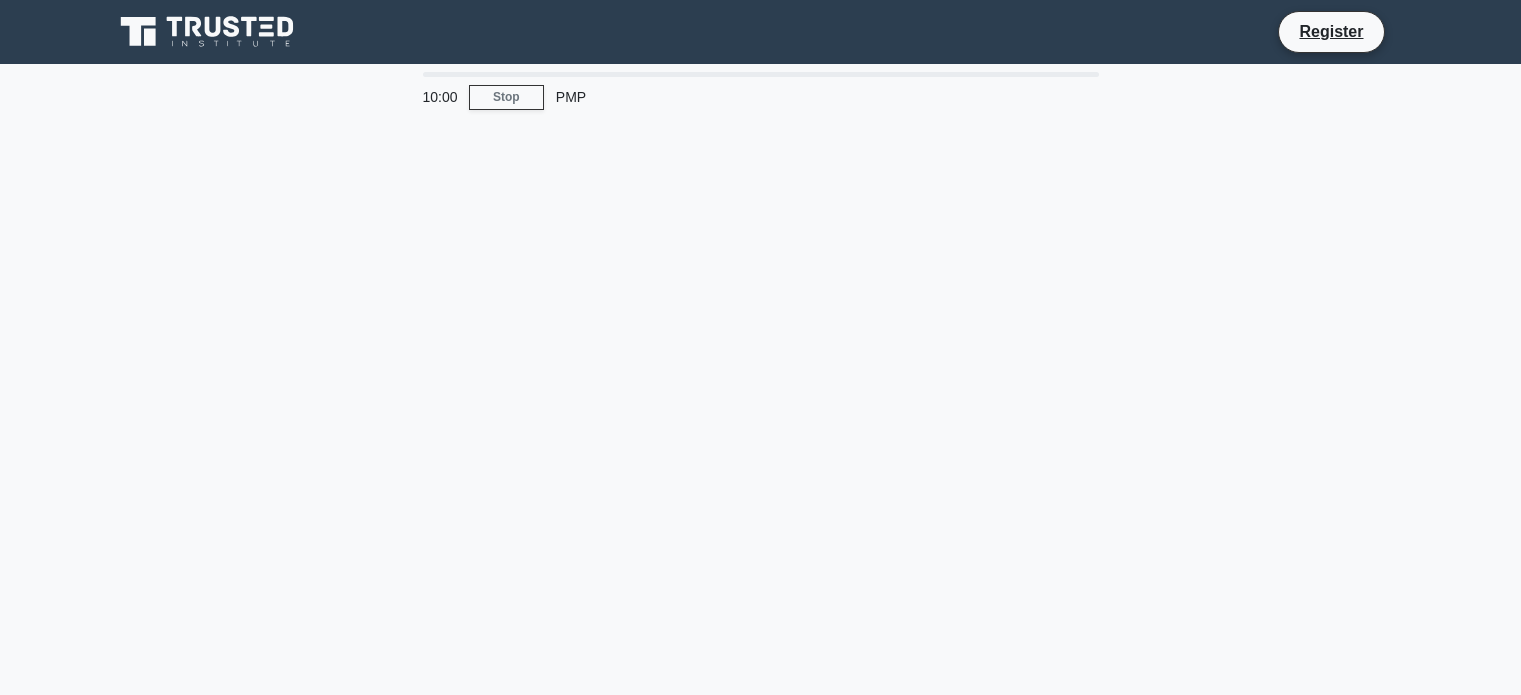 scroll, scrollTop: 0, scrollLeft: 0, axis: both 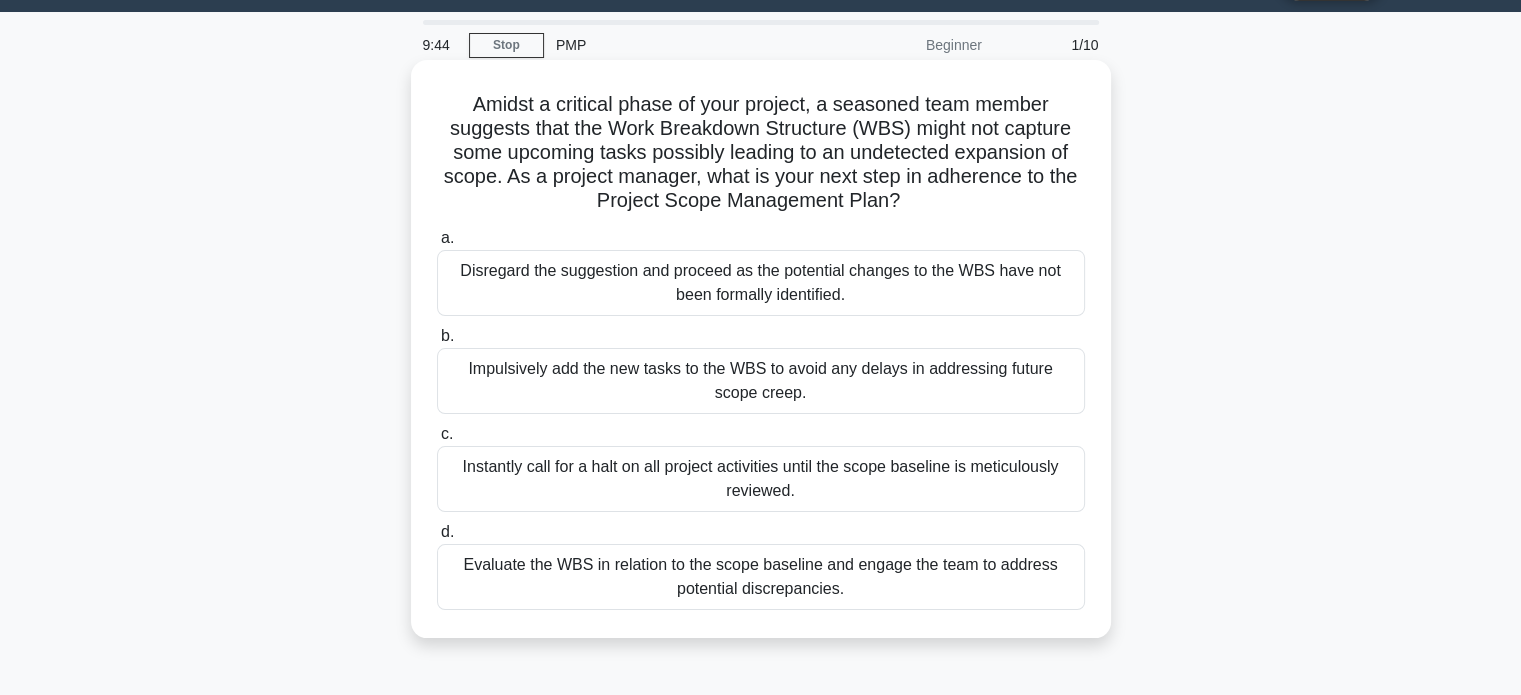 click on "Disregard the suggestion and proceed as the potential changes to the WBS have not been formally identified." at bounding box center (761, 283) 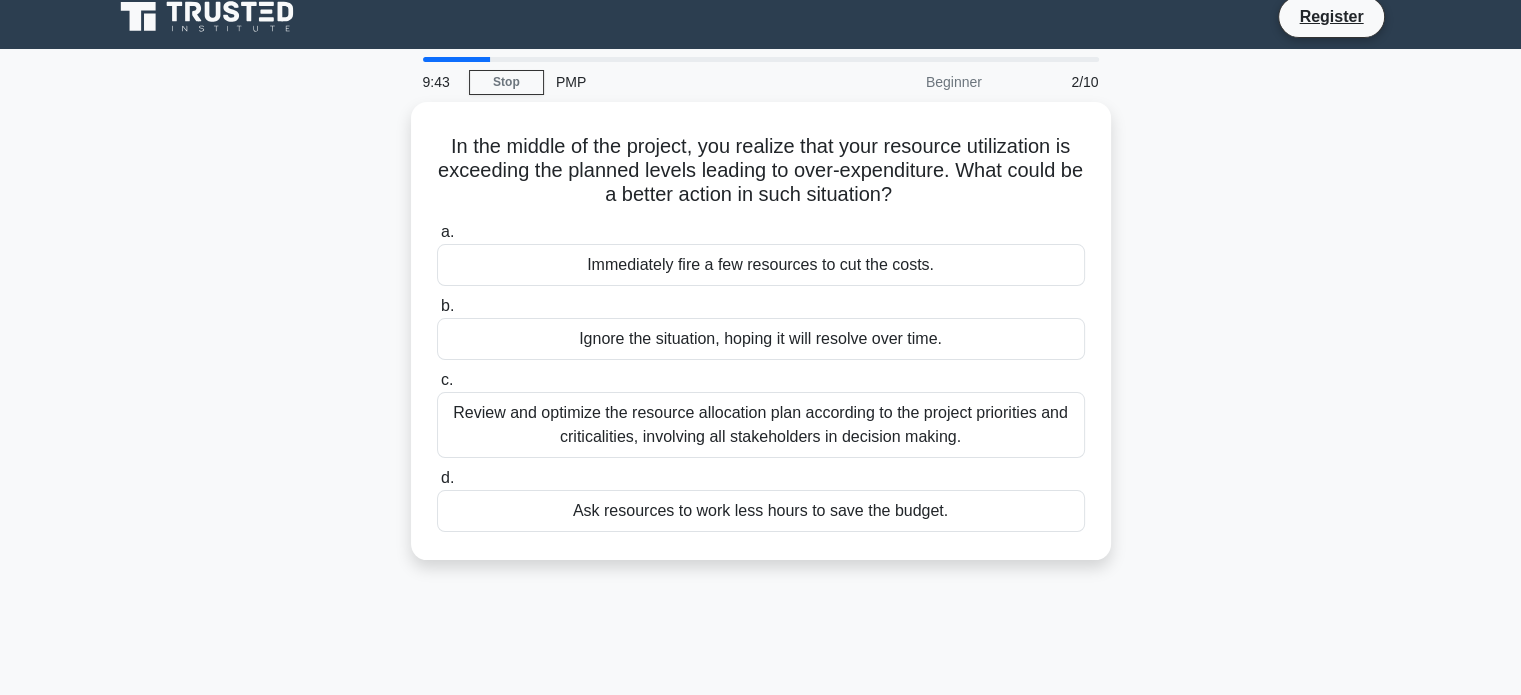 scroll, scrollTop: 0, scrollLeft: 0, axis: both 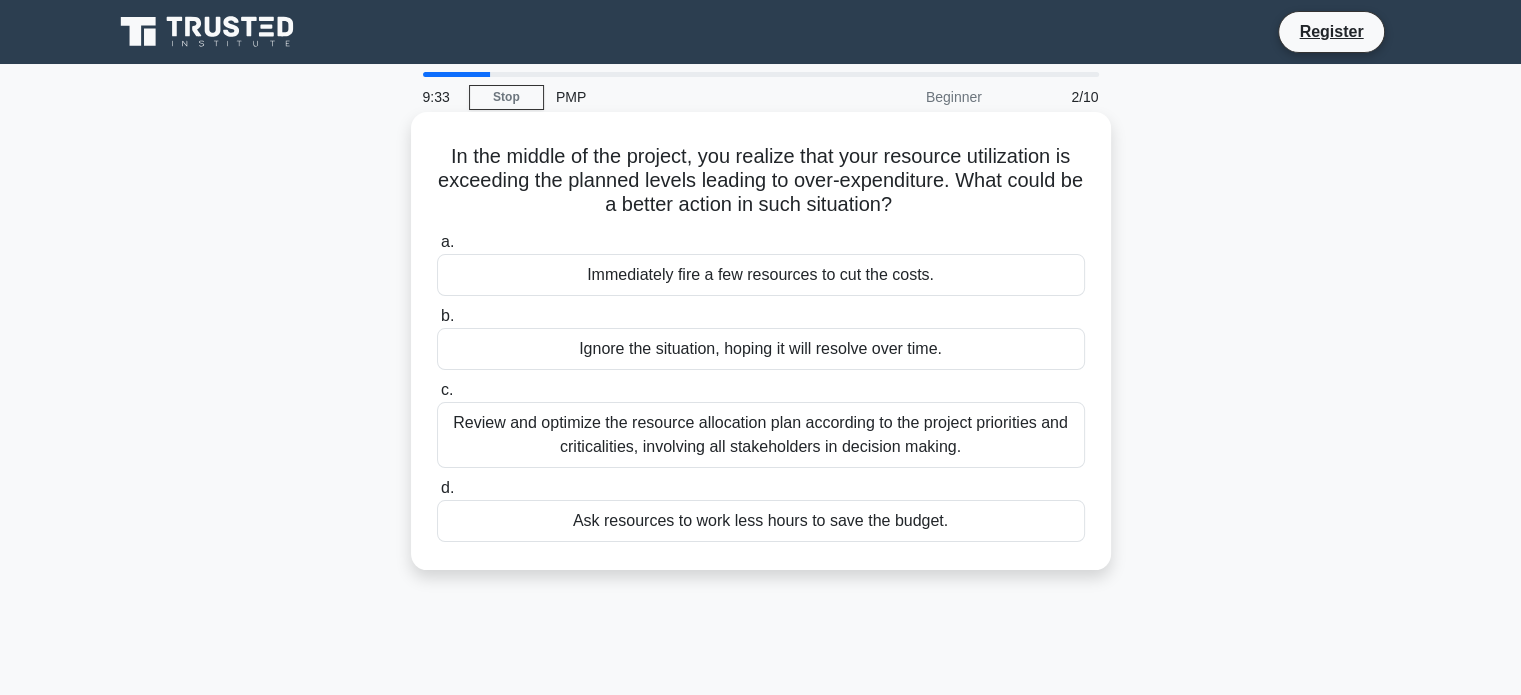 click on "Review and optimize the resource allocation plan according to the project priorities and criticalities, involving all stakeholders in decision making." at bounding box center (761, 435) 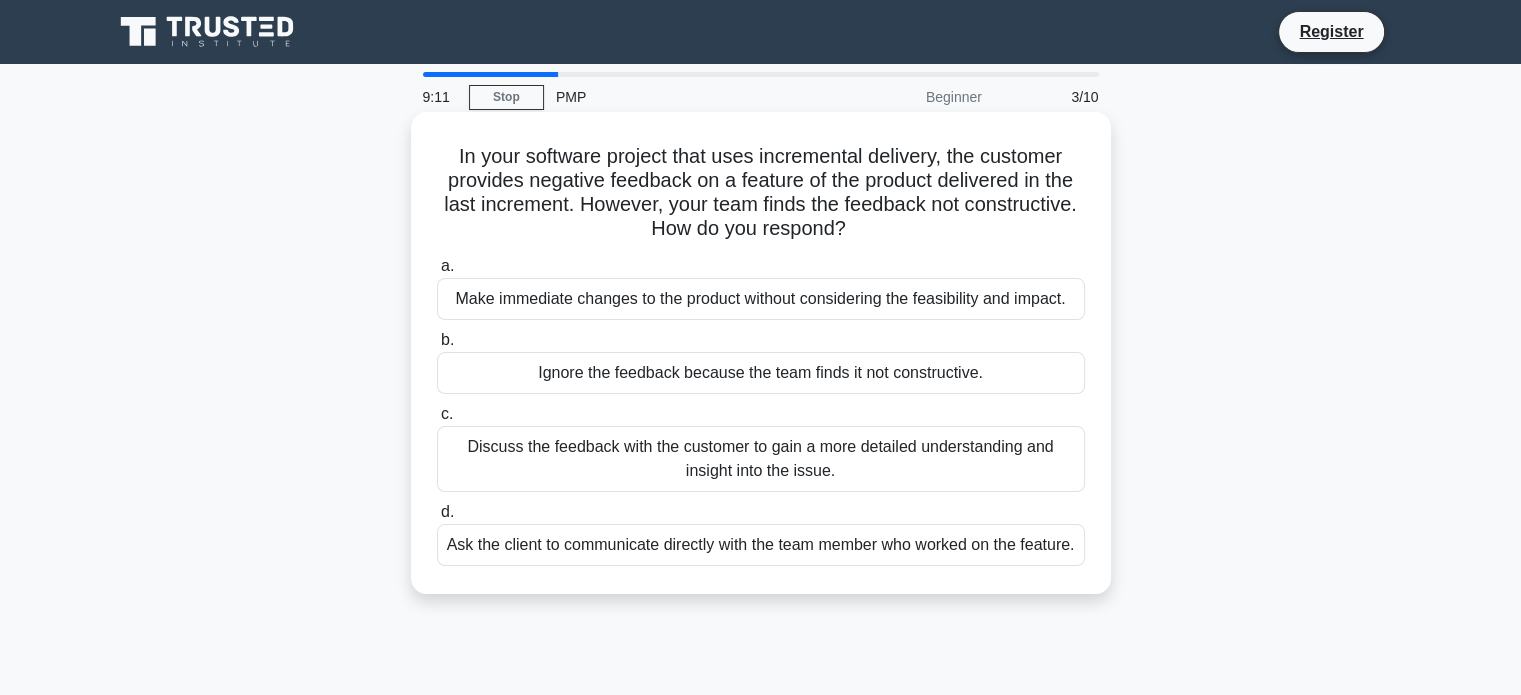 click on "Discuss the feedback with the customer to gain a more detailed understanding and insight into the issue." at bounding box center [761, 459] 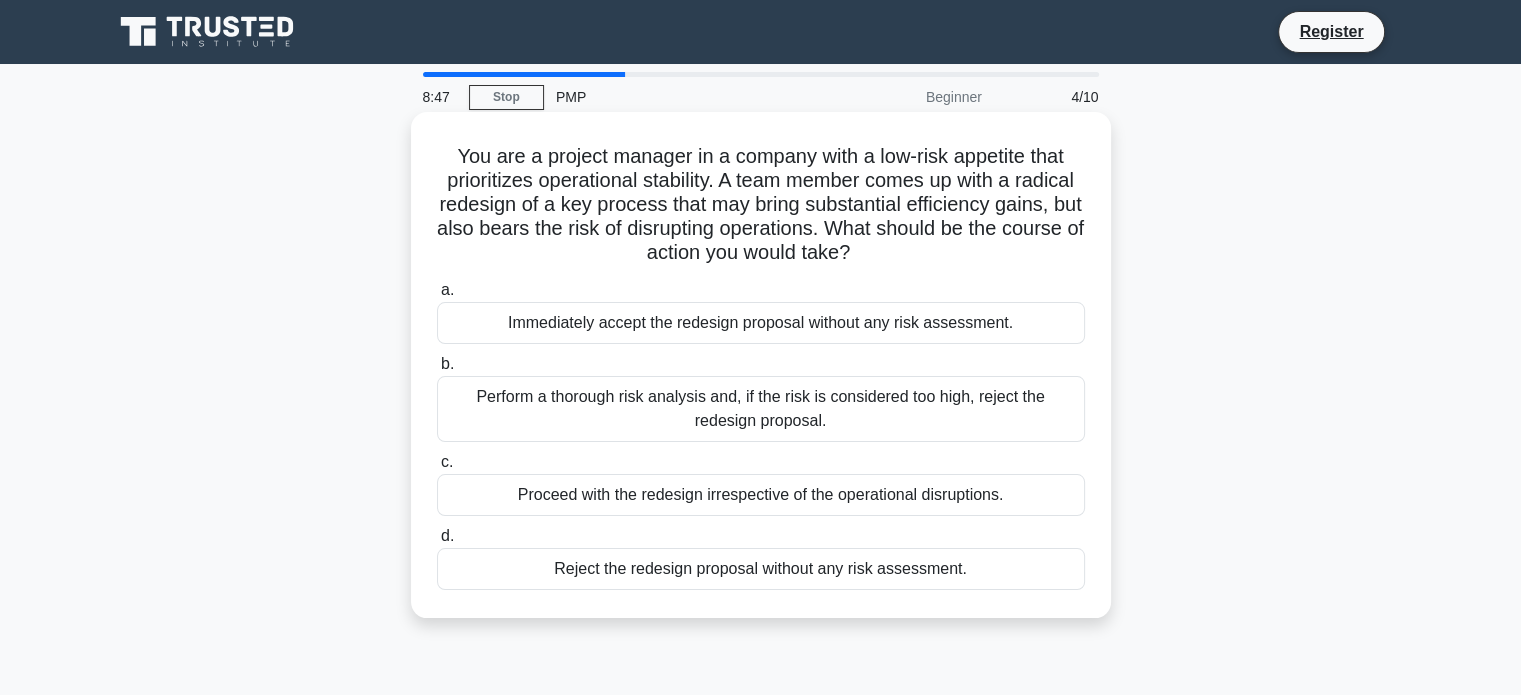 click on "Perform a thorough risk analysis and, if the risk is considered too high, reject the redesign proposal." at bounding box center (761, 409) 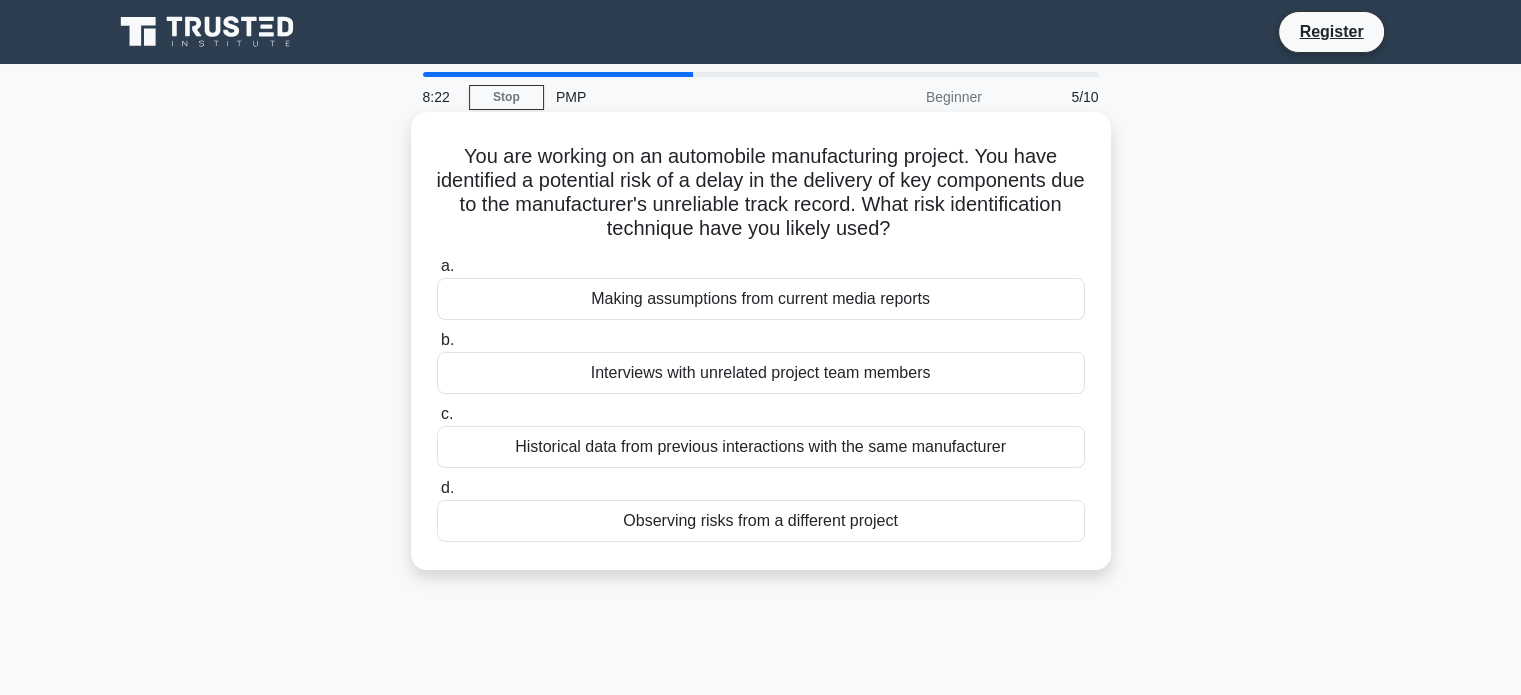 click on "Interviews with unrelated project team members" at bounding box center (761, 373) 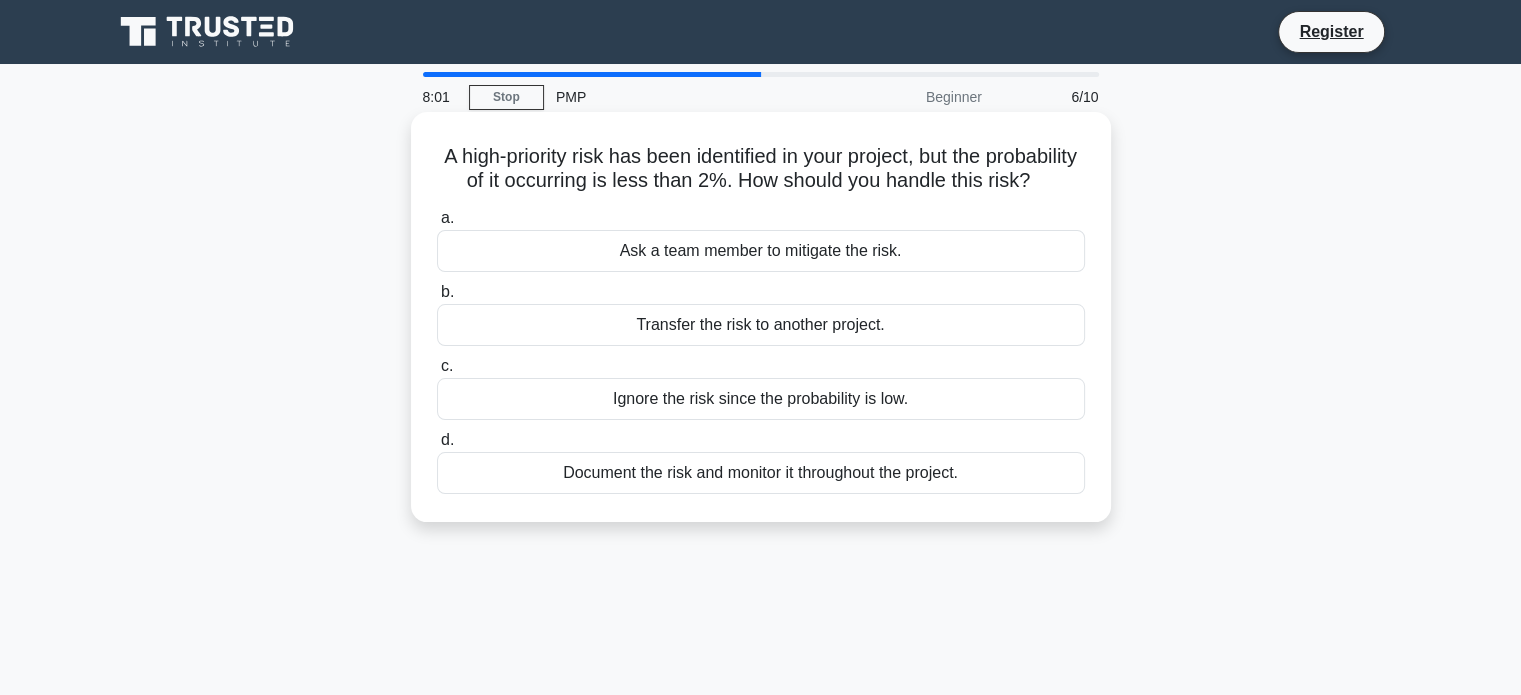 click on "Ask a team member to mitigate the risk." at bounding box center [761, 251] 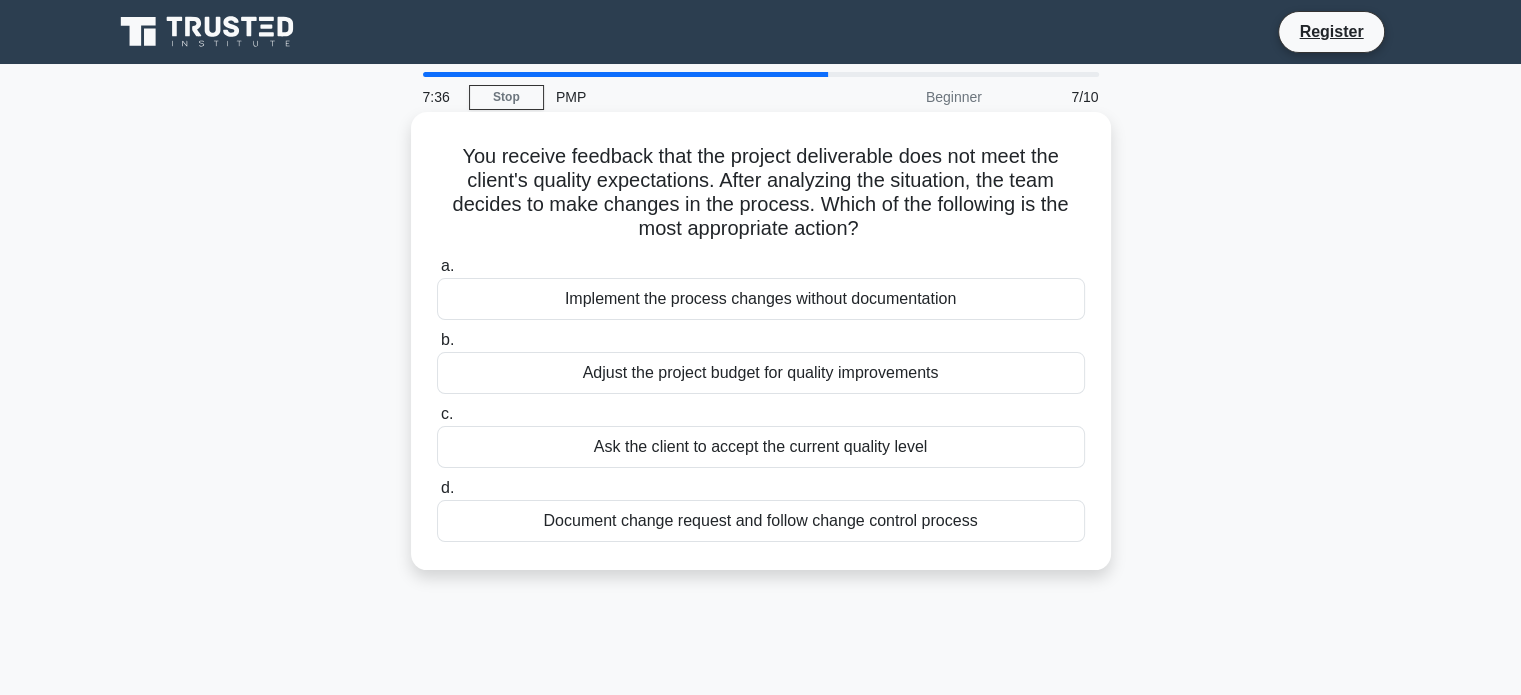 click on "Implement the process changes without documentation" at bounding box center (761, 299) 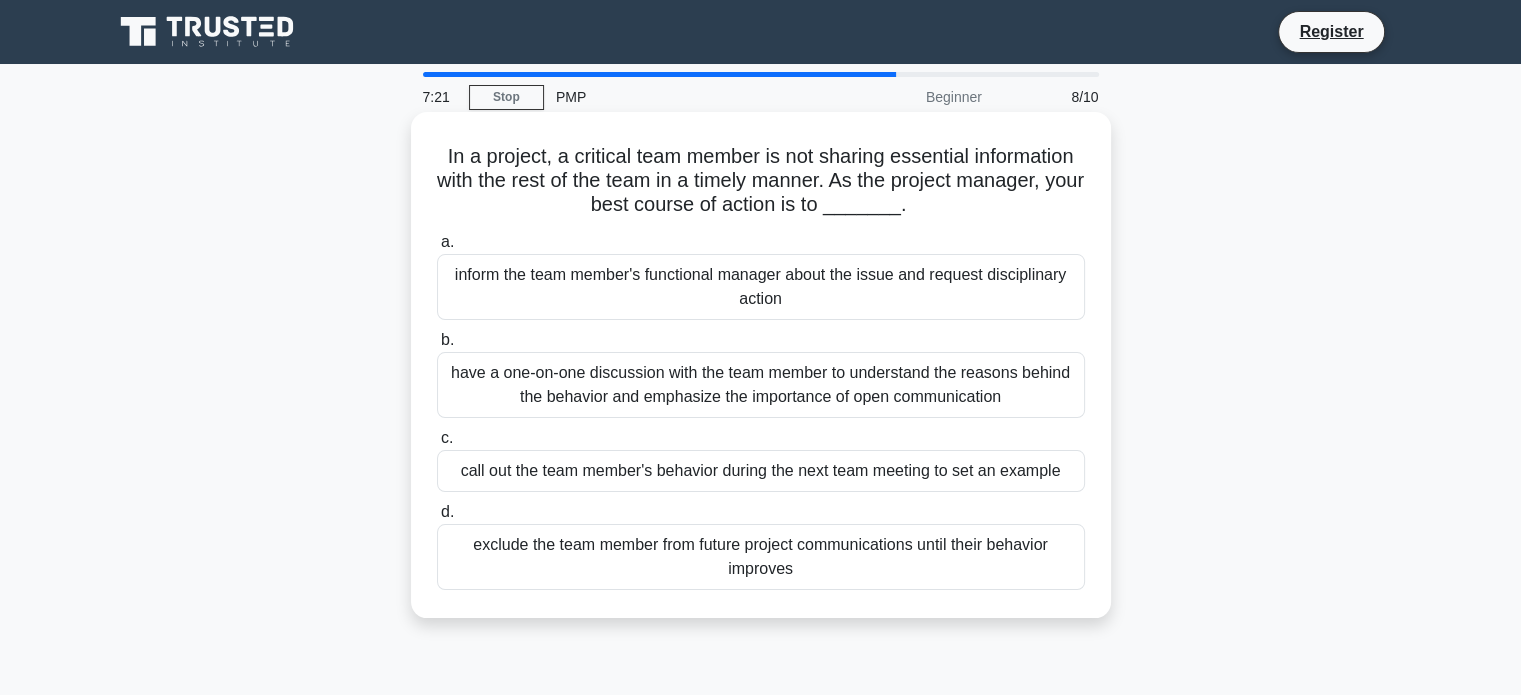 click on "have a one-on-one discussion with the team member to understand the reasons behind the behavior and emphasize the importance of open communication" at bounding box center [761, 385] 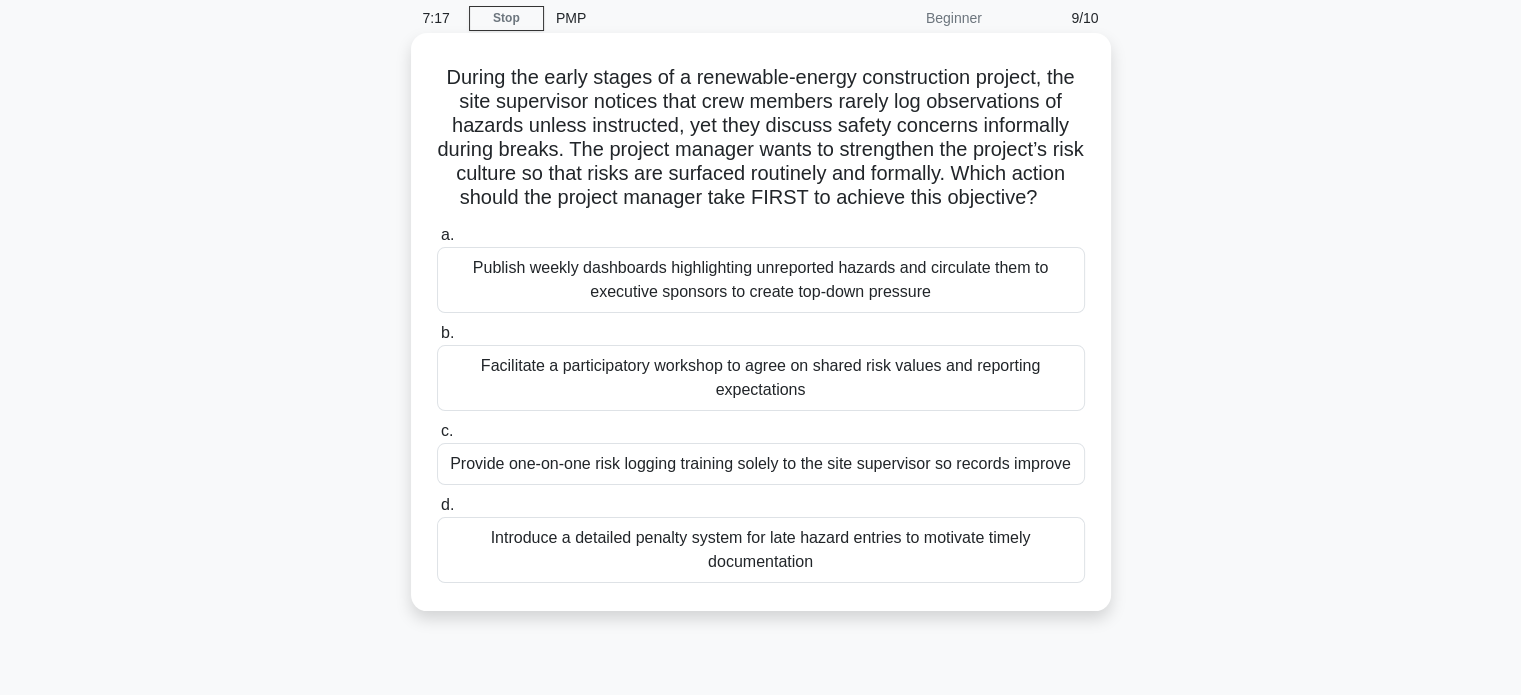 scroll, scrollTop: 80, scrollLeft: 0, axis: vertical 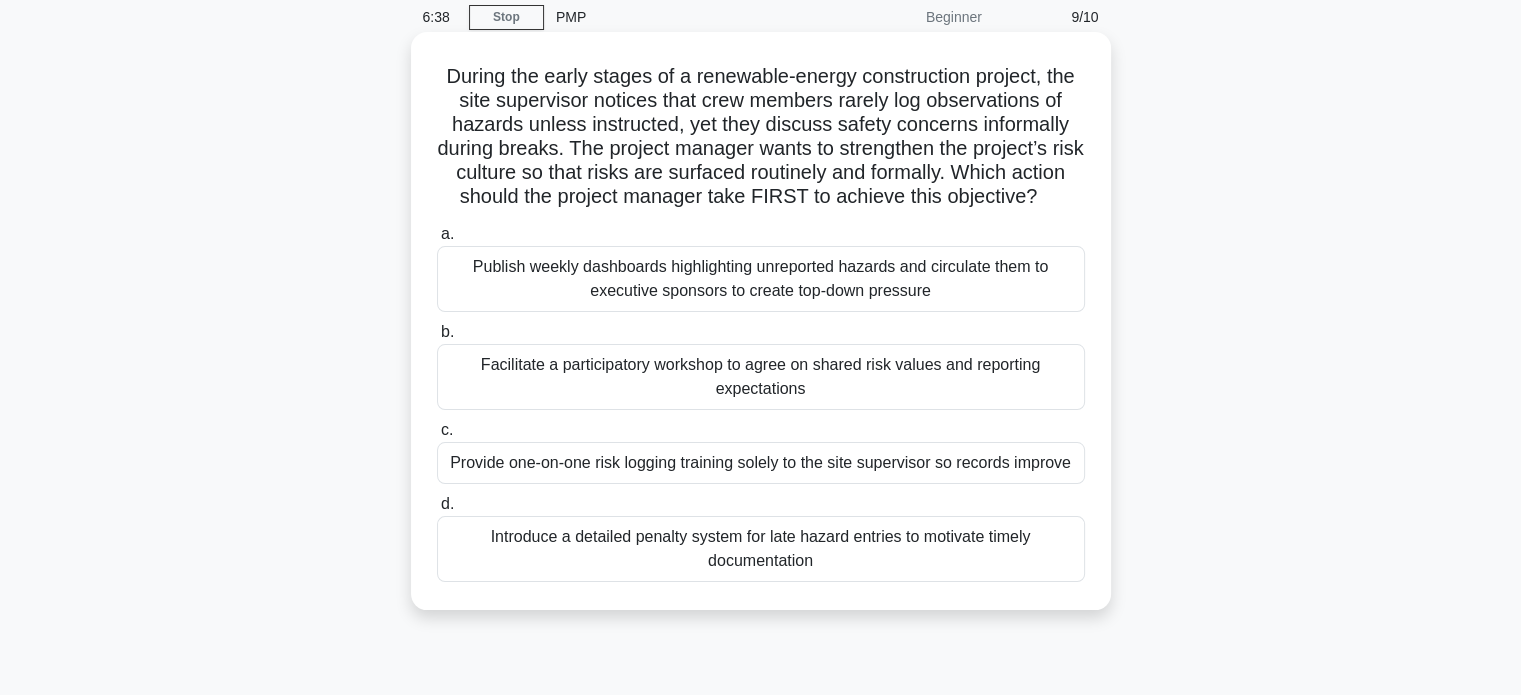 click on "Facilitate a participatory workshop to agree on shared risk values and reporting expectations" at bounding box center [761, 377] 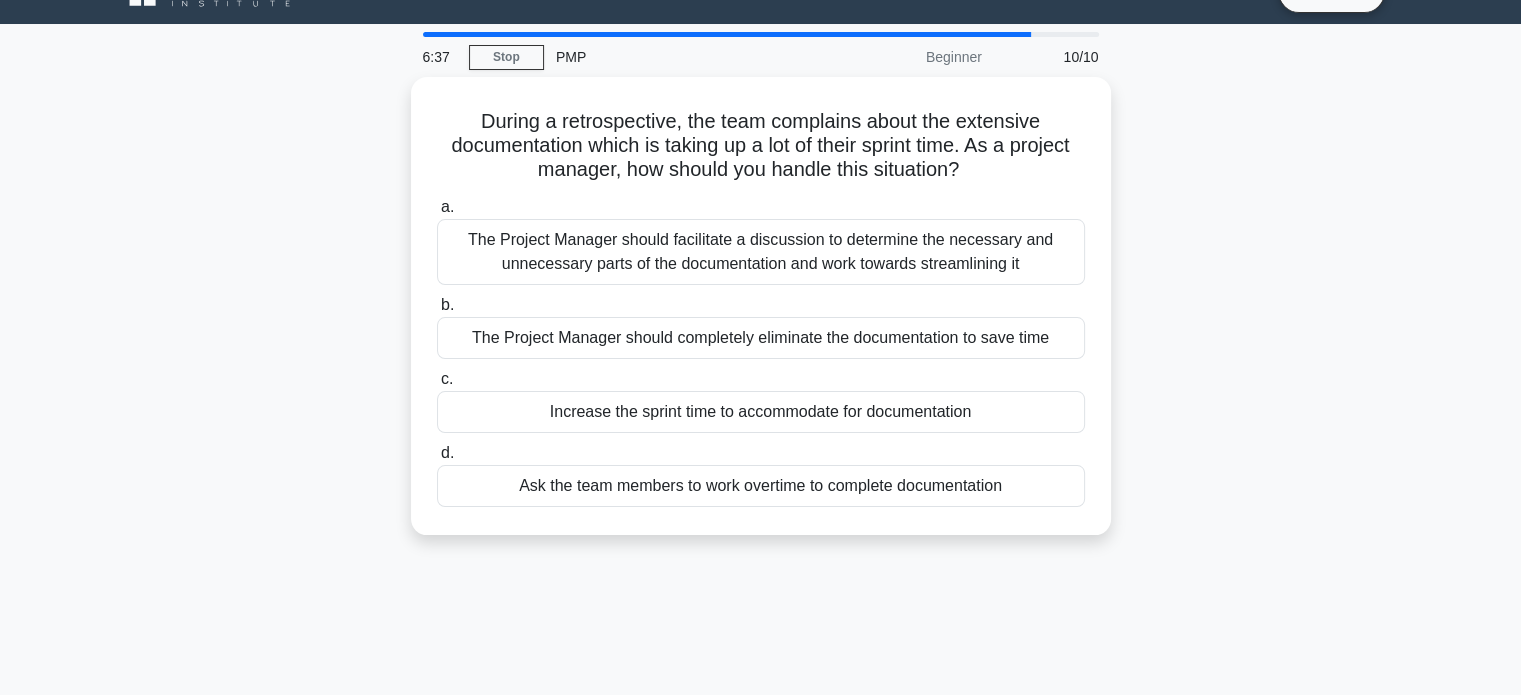 scroll, scrollTop: 0, scrollLeft: 0, axis: both 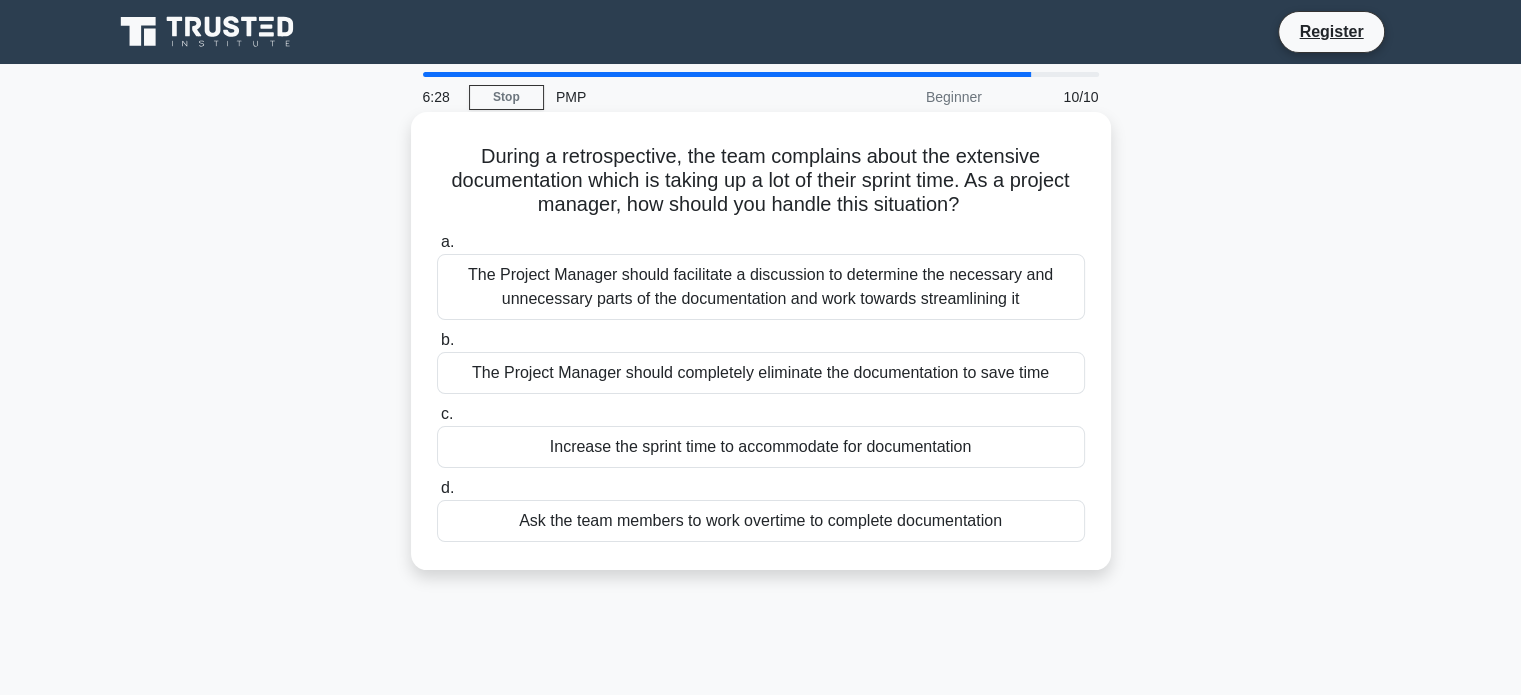 click on "The Project Manager should facilitate a discussion to determine the necessary and unnecessary parts of the documentation and work towards streamlining it" at bounding box center [761, 287] 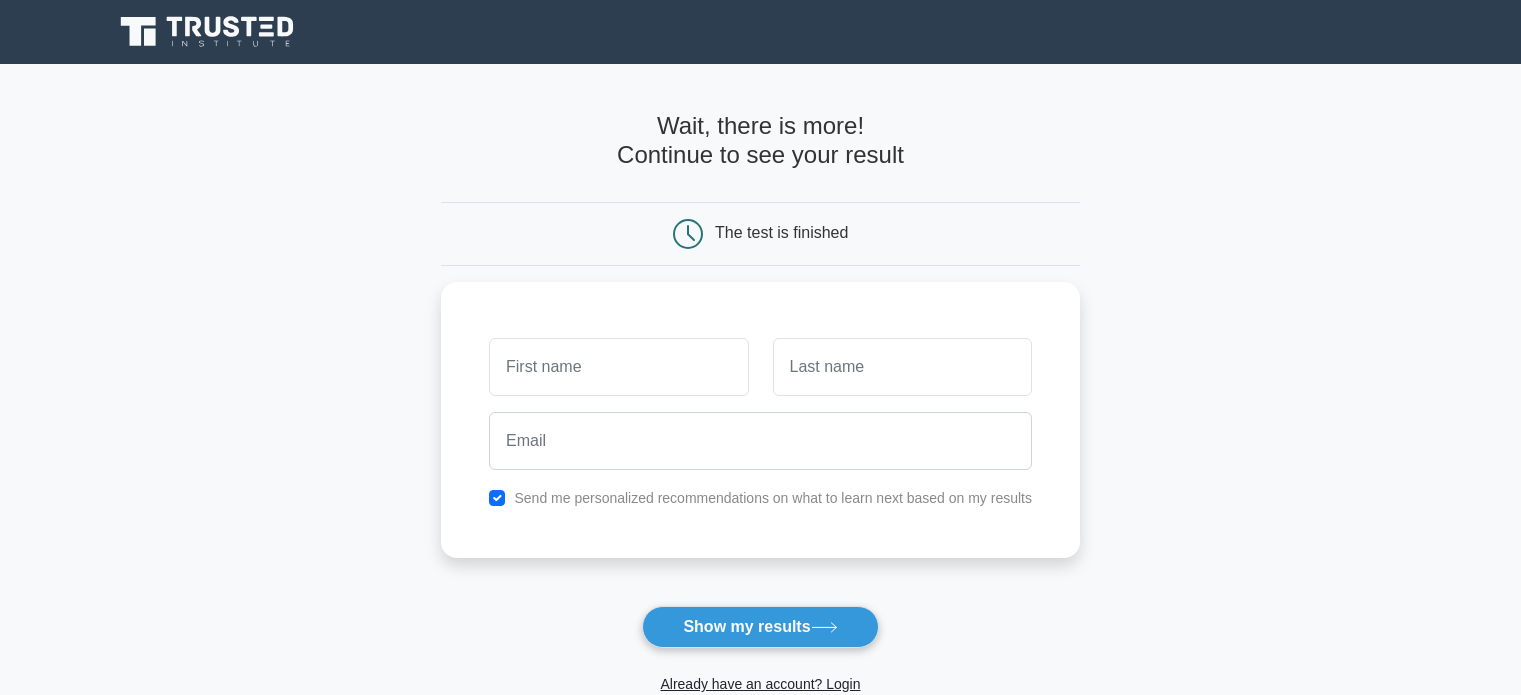 scroll, scrollTop: 0, scrollLeft: 0, axis: both 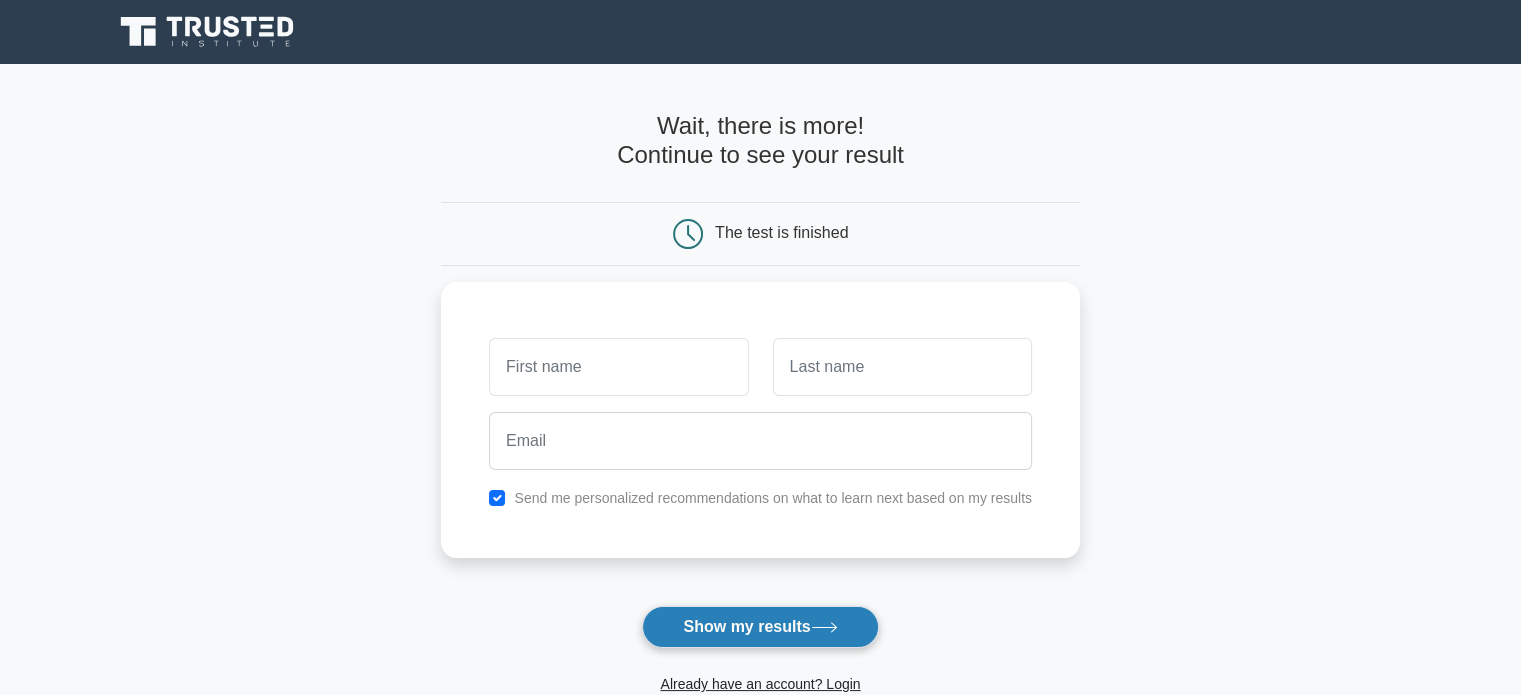 click on "Show my results" at bounding box center [760, 627] 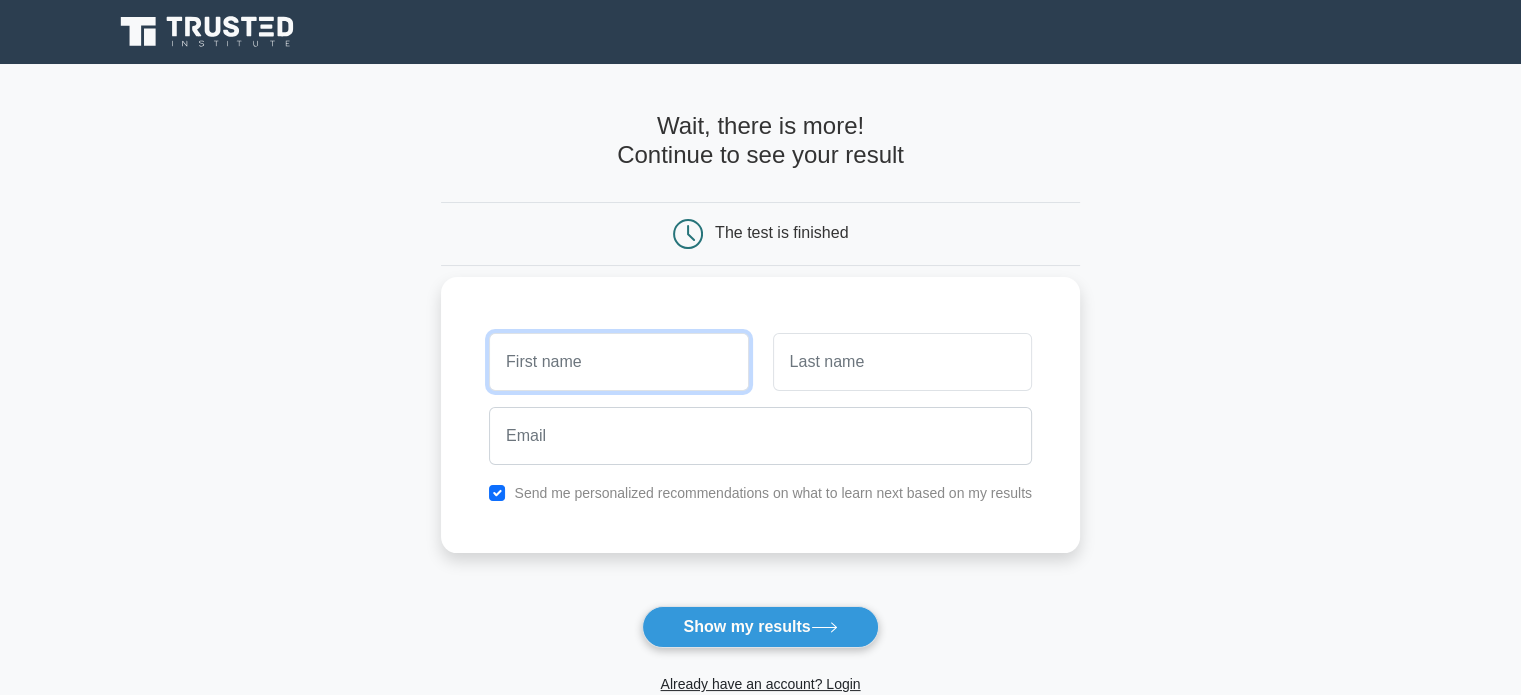 click at bounding box center [618, 362] 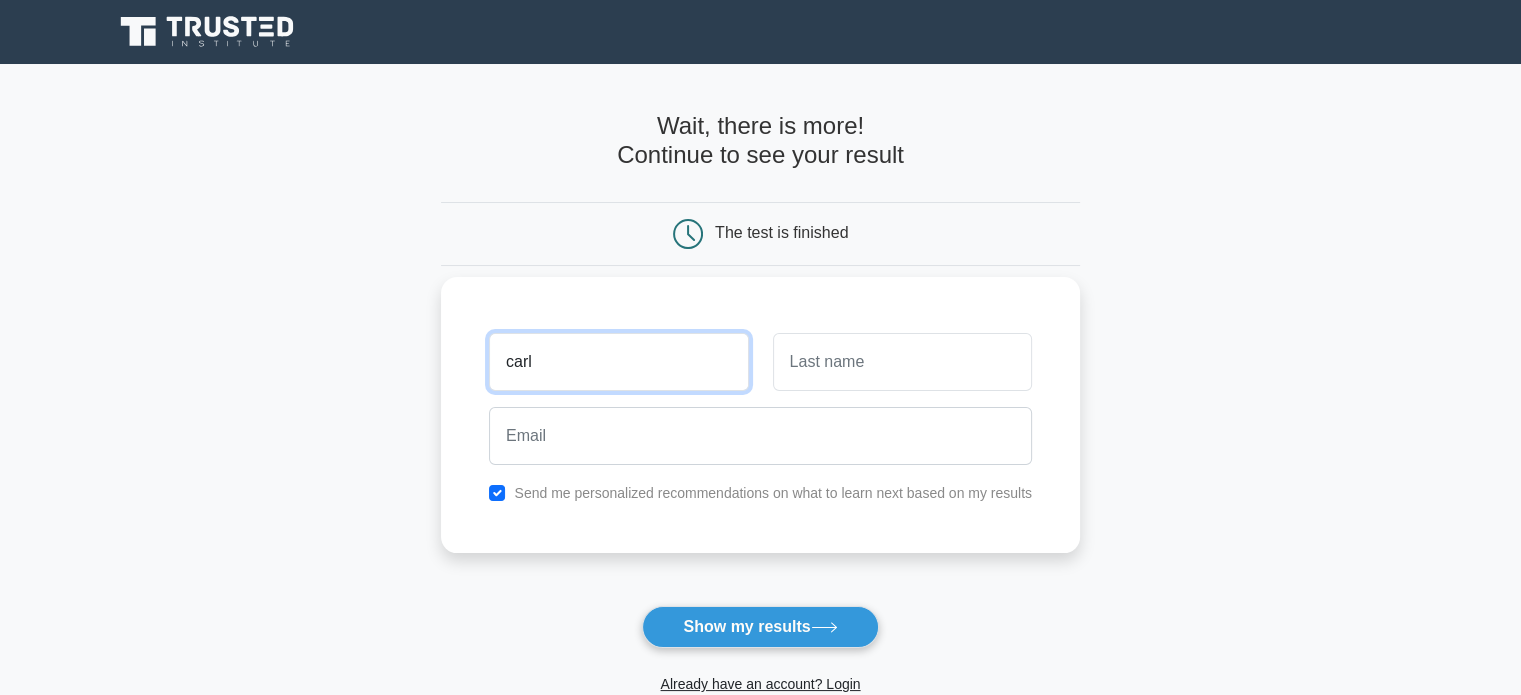 type on "carl" 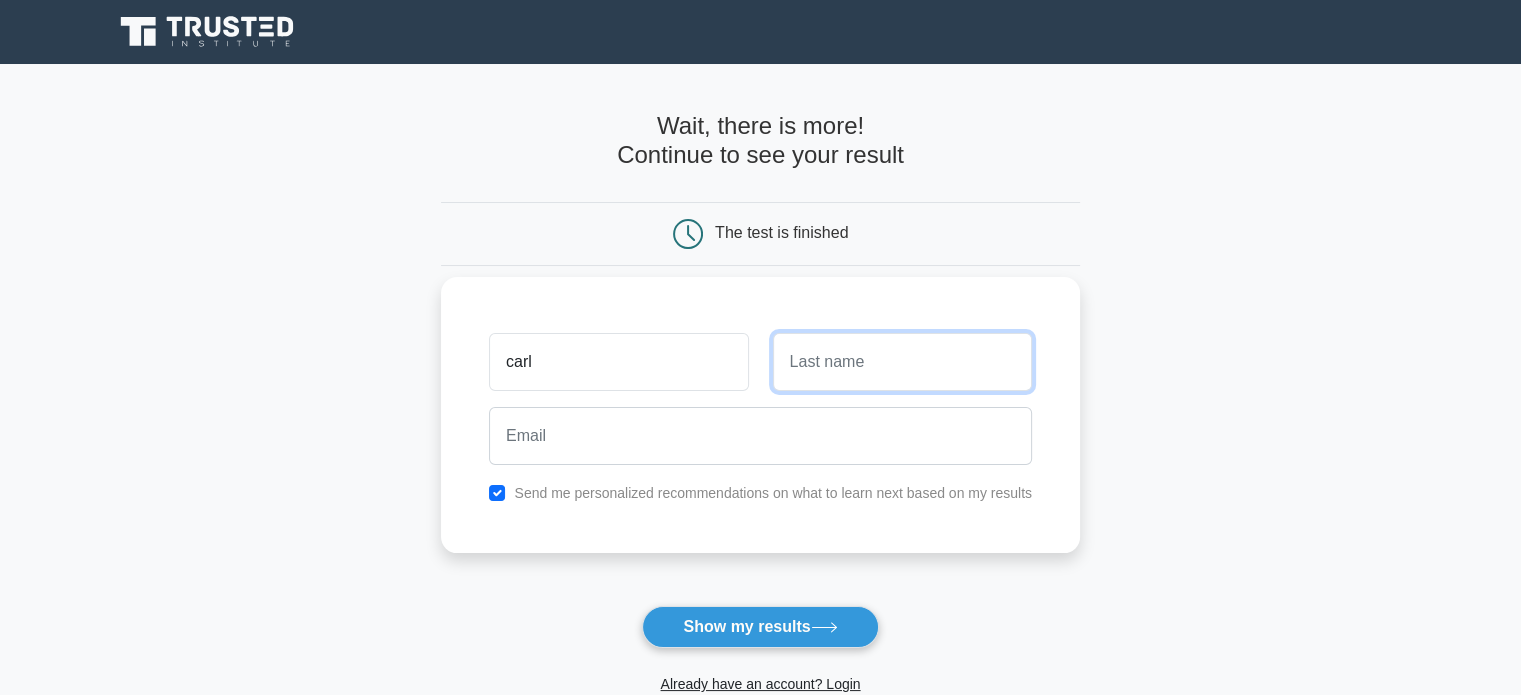 click at bounding box center [902, 362] 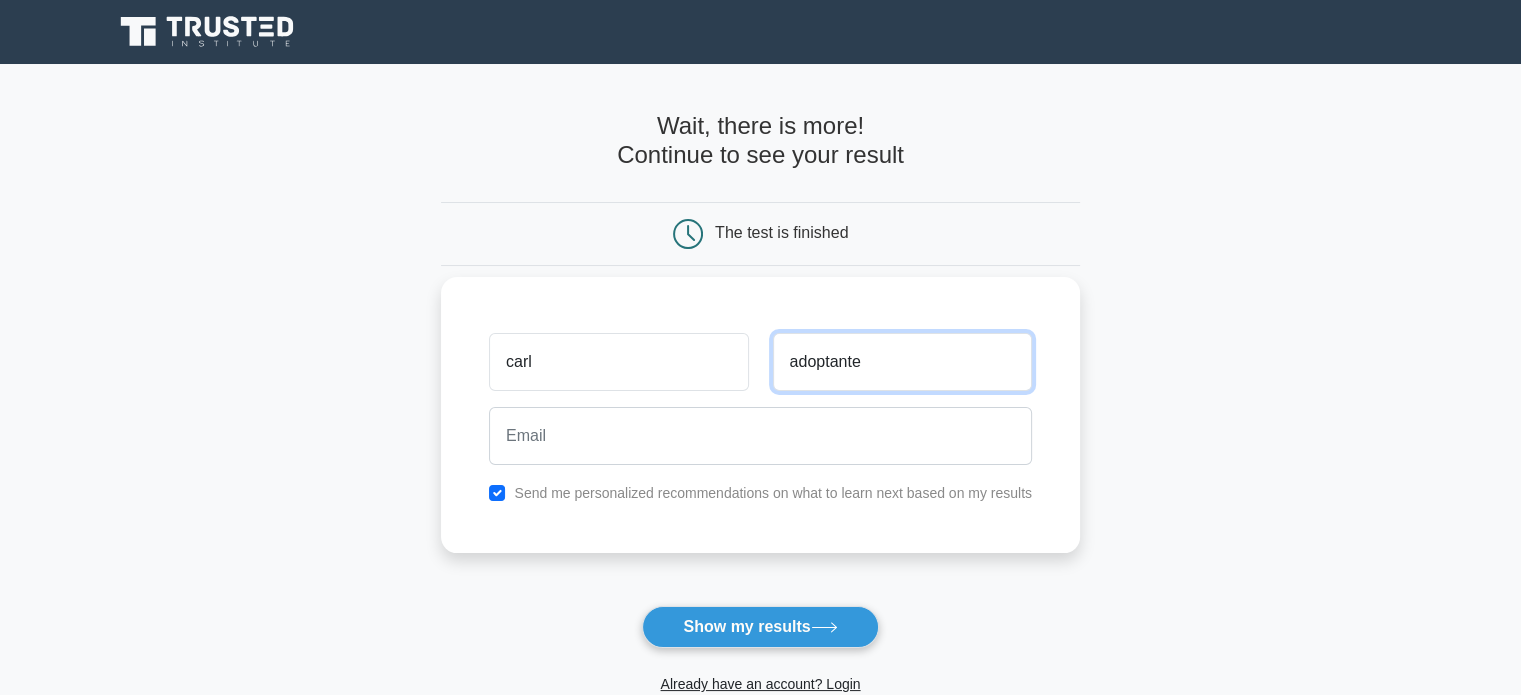 type on "adoptante" 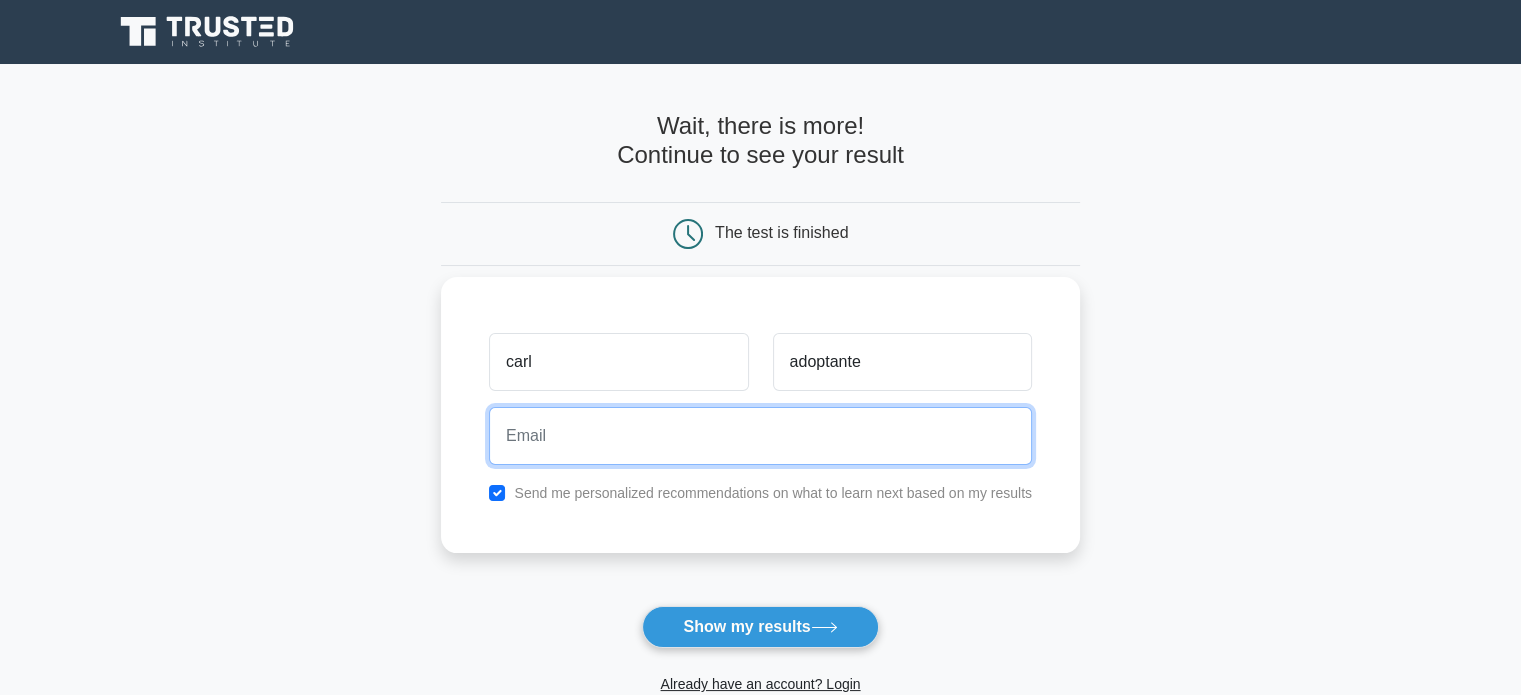 click at bounding box center [760, 436] 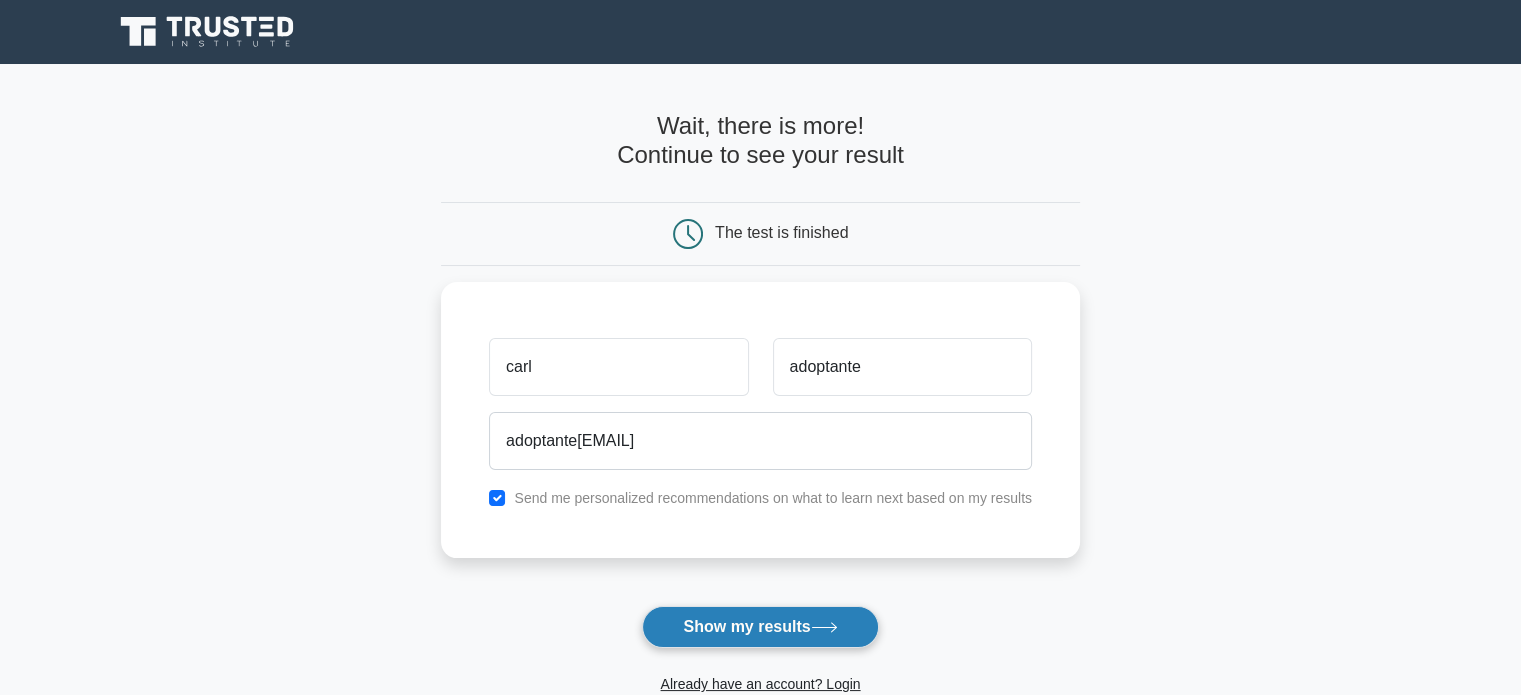 click on "Show my results" at bounding box center (760, 627) 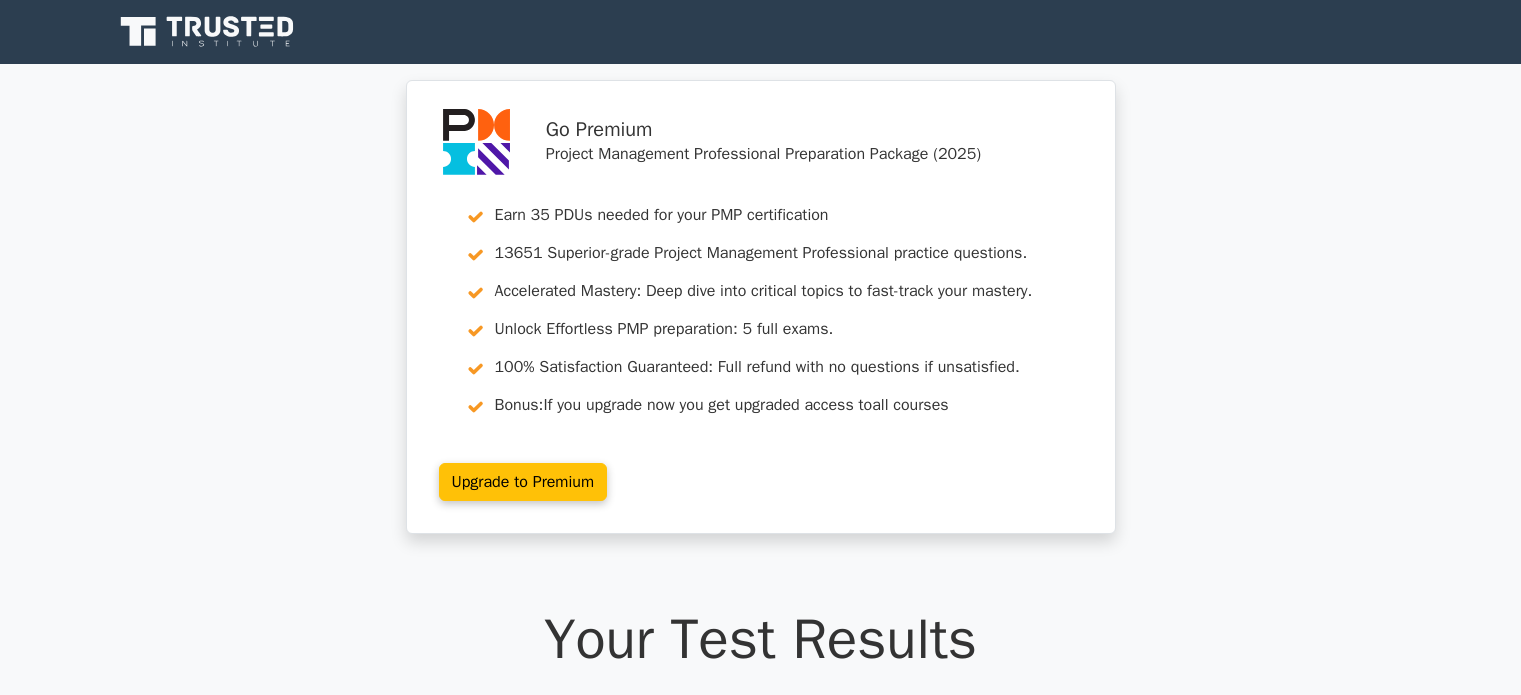 scroll, scrollTop: 0, scrollLeft: 0, axis: both 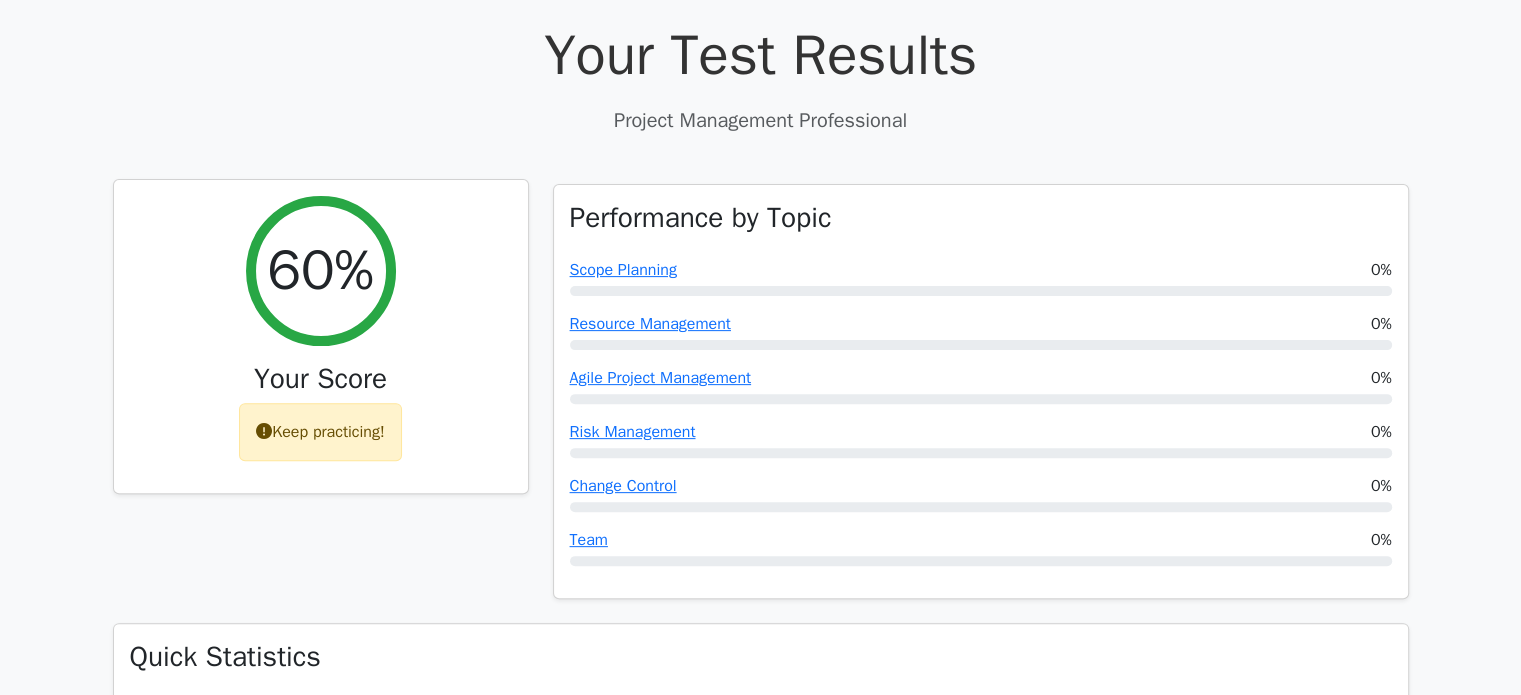 click on "Keep practicing!" at bounding box center [320, 432] 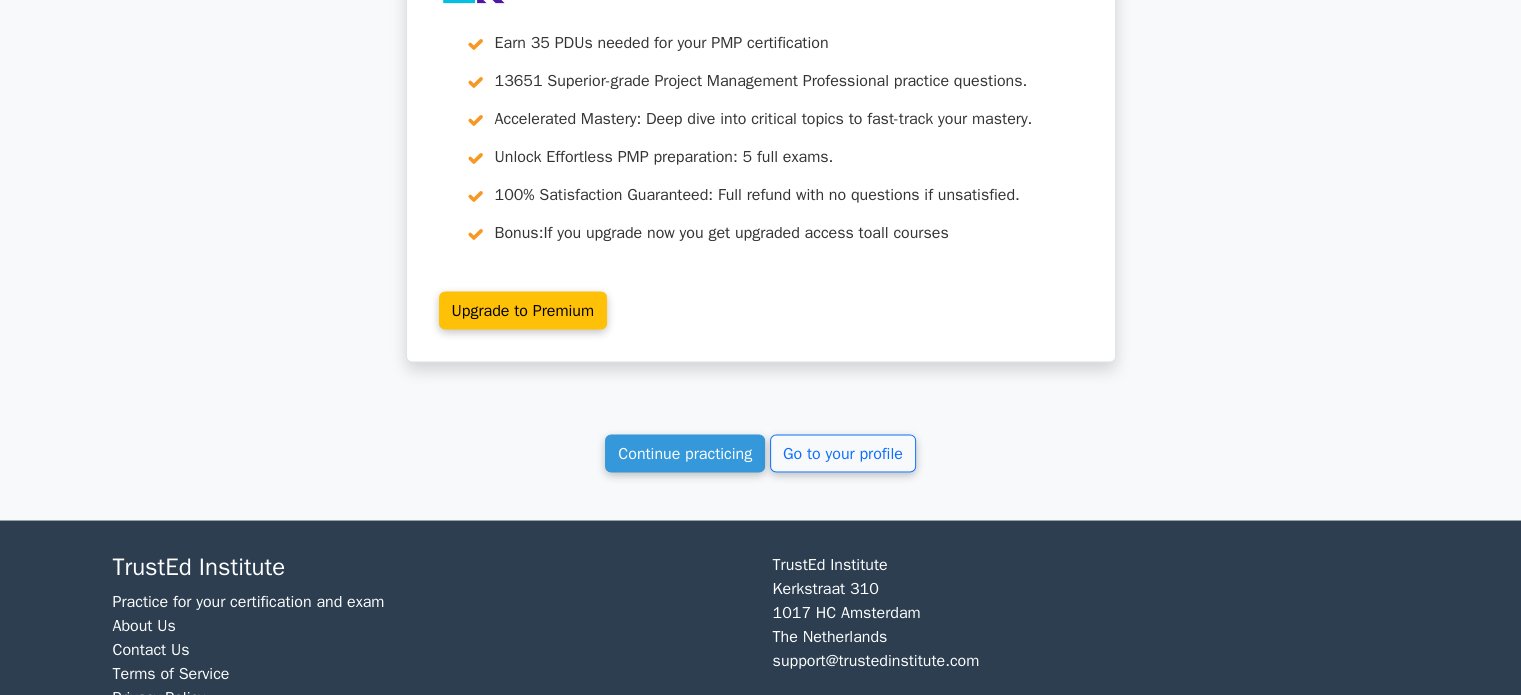 scroll, scrollTop: 3580, scrollLeft: 0, axis: vertical 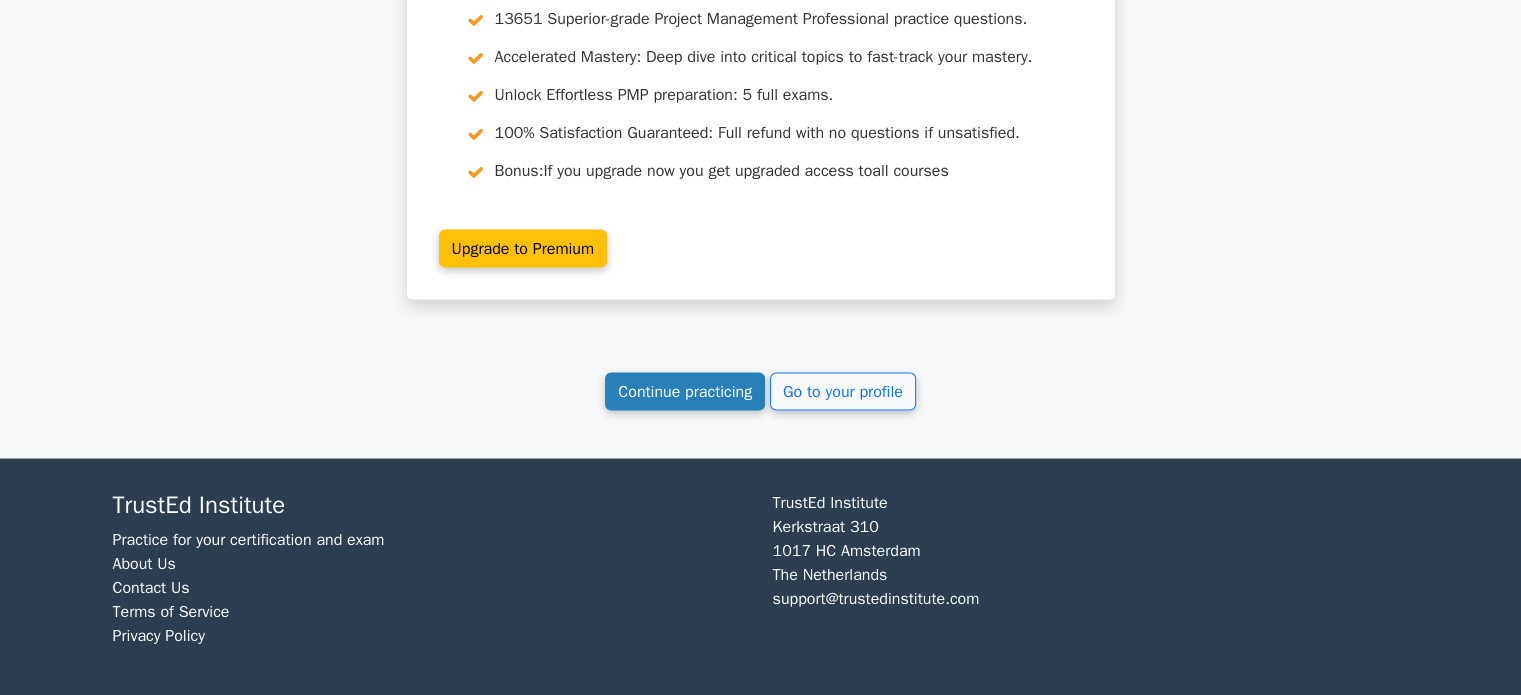 click on "Continue practicing" at bounding box center [685, 391] 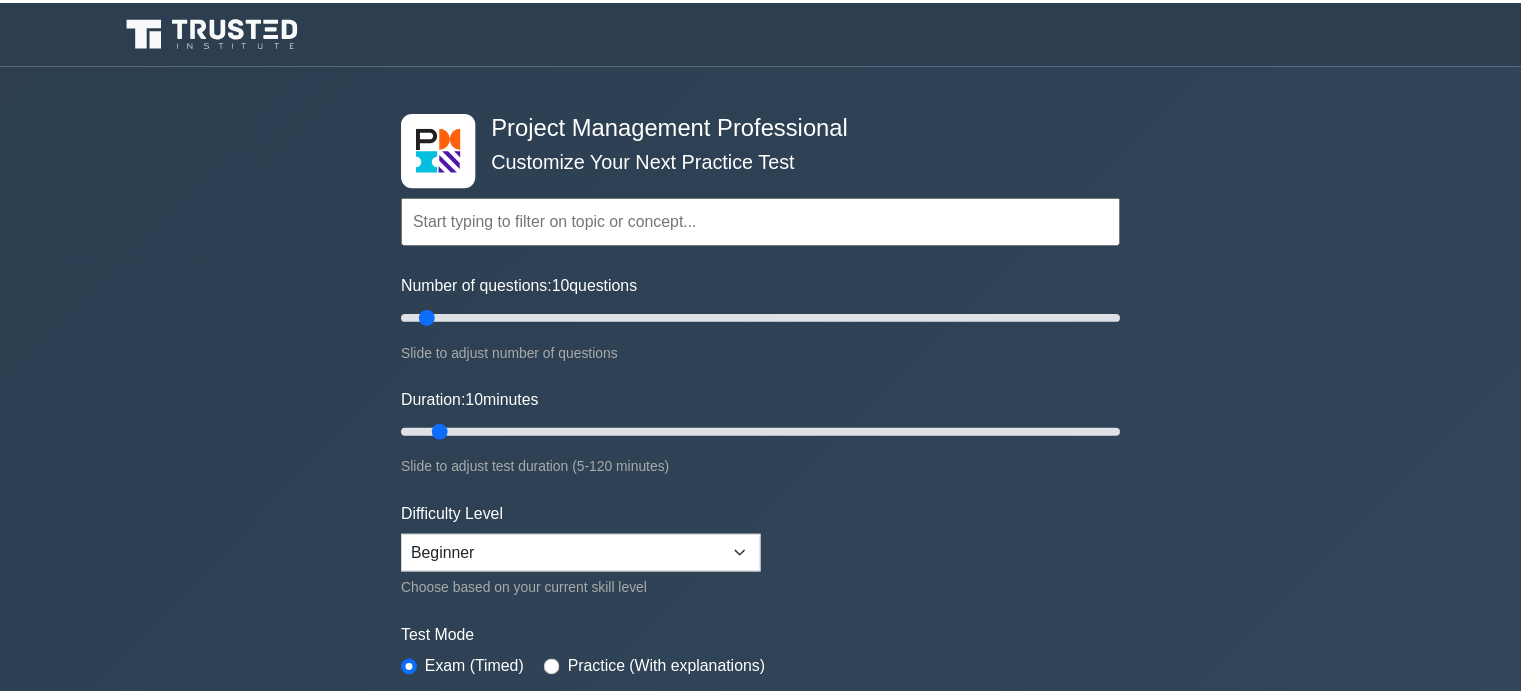 scroll, scrollTop: 0, scrollLeft: 0, axis: both 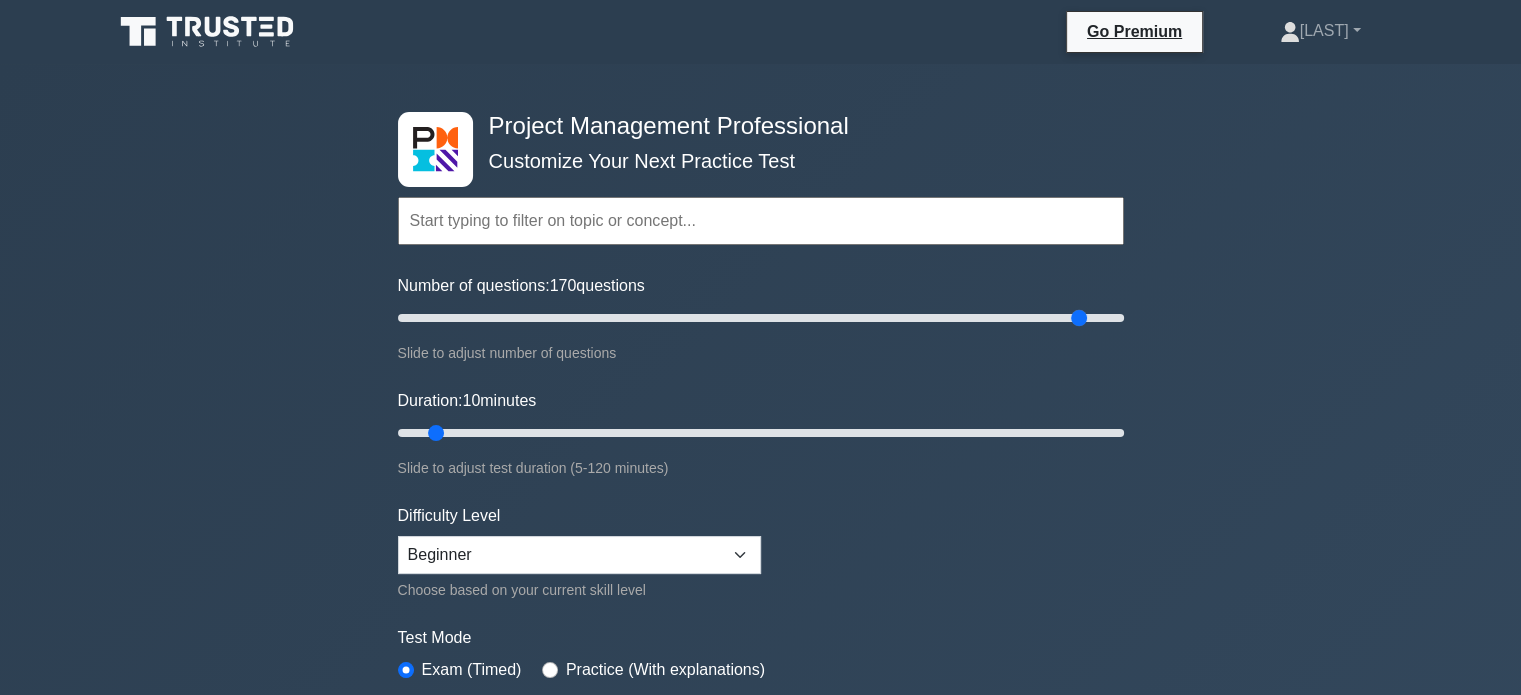 drag, startPoint x: 427, startPoint y: 321, endPoint x: 1084, endPoint y: 303, distance: 657.2465 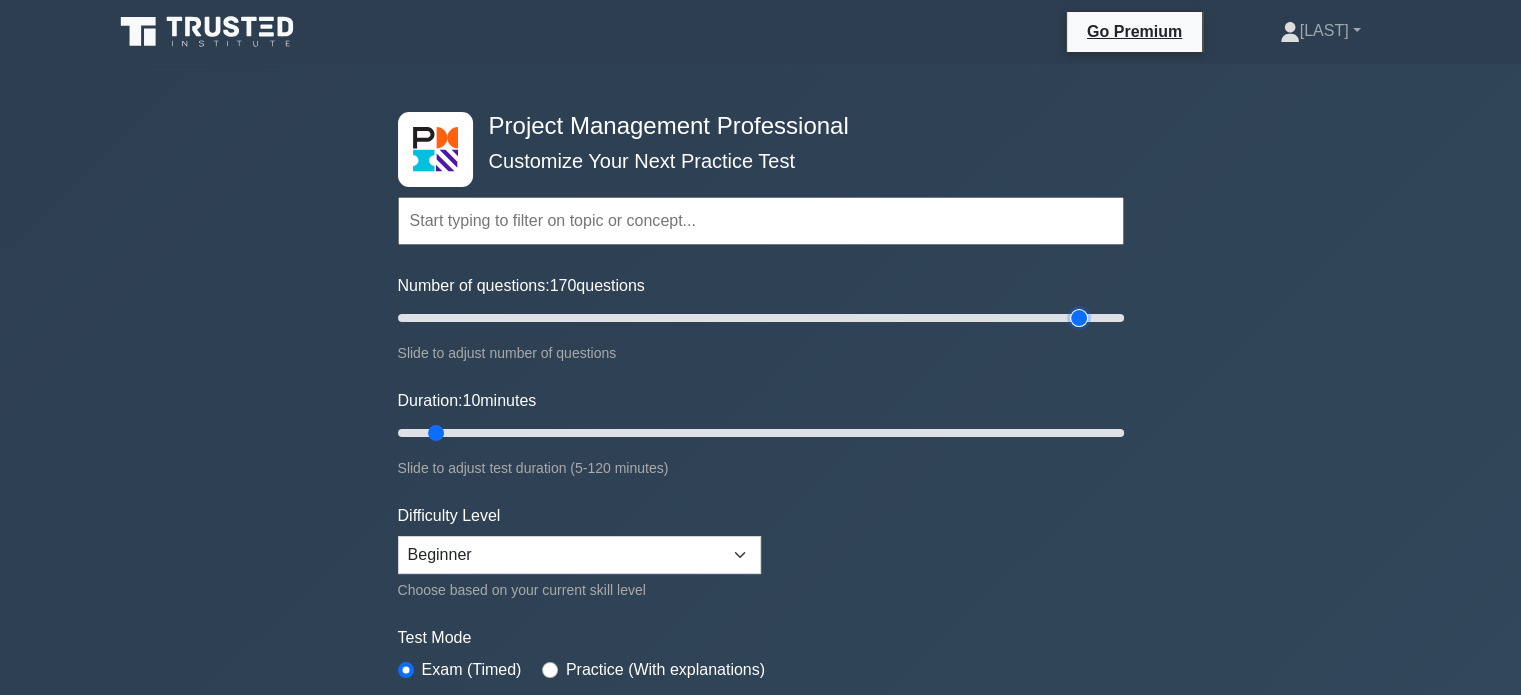 click on "Number of questions:  170  questions" at bounding box center (761, 318) 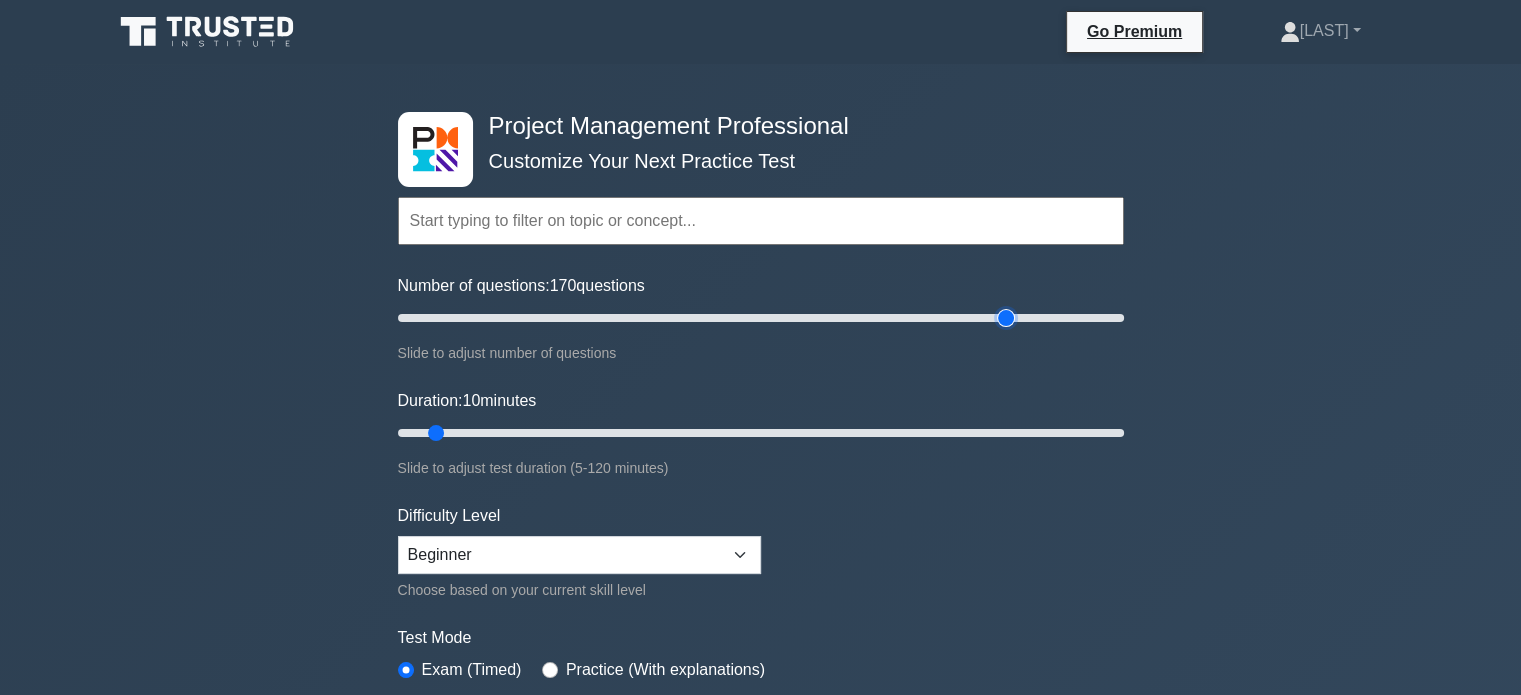 drag, startPoint x: 1081, startPoint y: 320, endPoint x: 1015, endPoint y: 322, distance: 66.0303 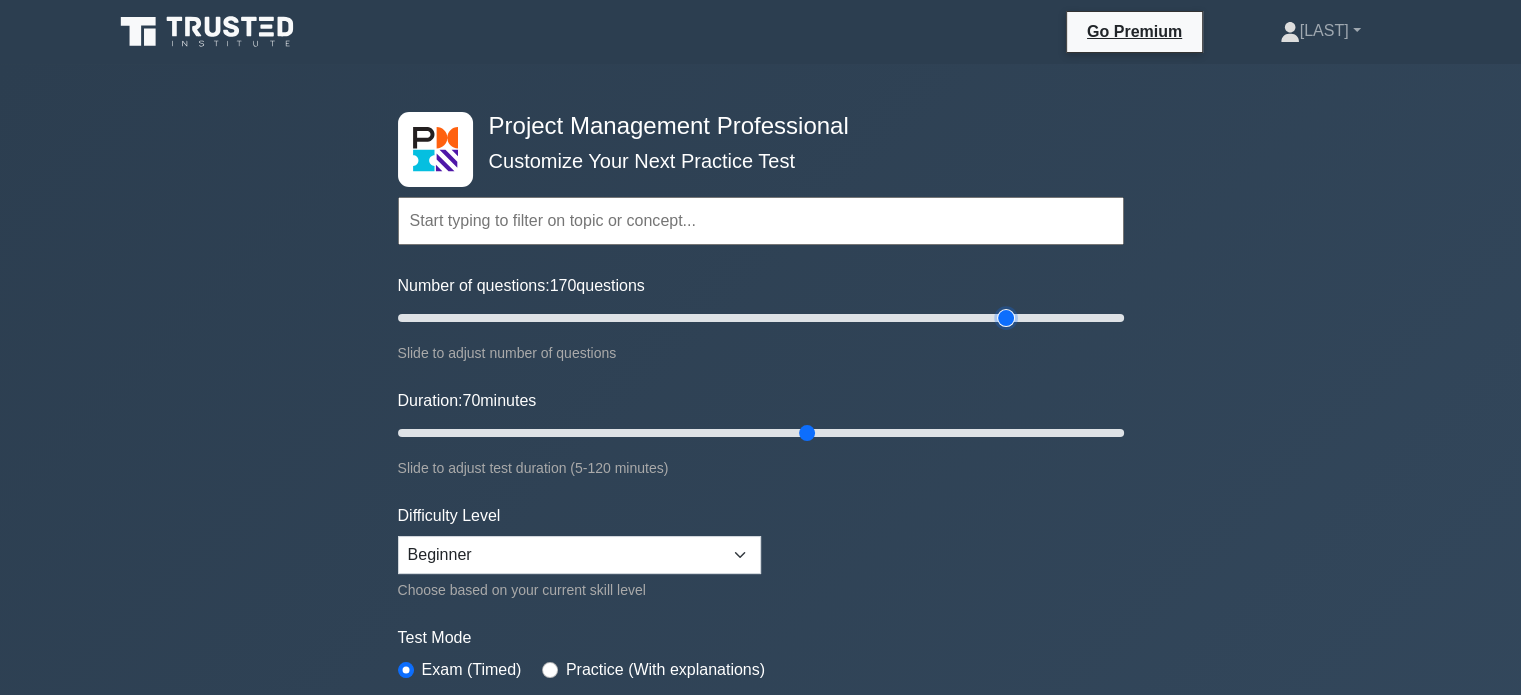 drag, startPoint x: 441, startPoint y: 428, endPoint x: 818, endPoint y: 437, distance: 377.10742 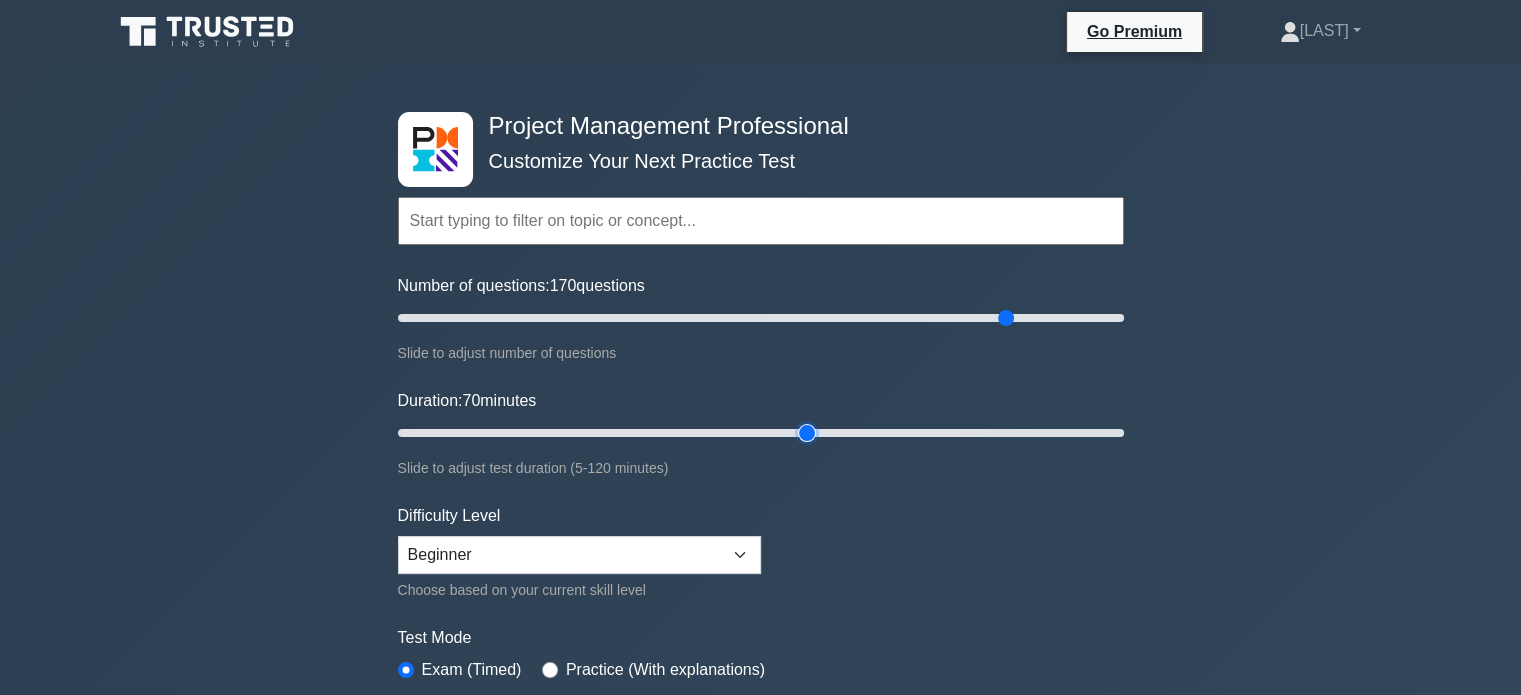 click on "Duration:  70  minutes" at bounding box center (761, 433) 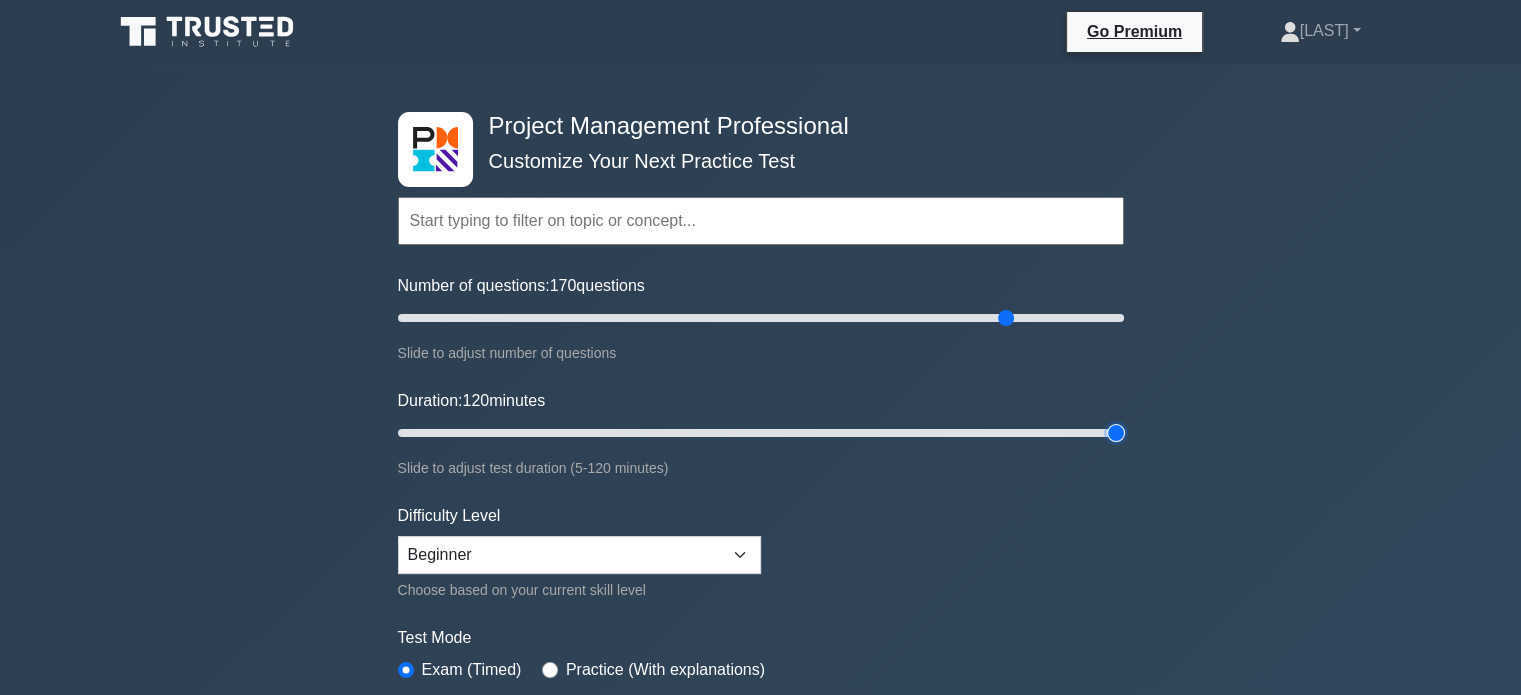 drag, startPoint x: 812, startPoint y: 436, endPoint x: 1181, endPoint y: 434, distance: 369.00543 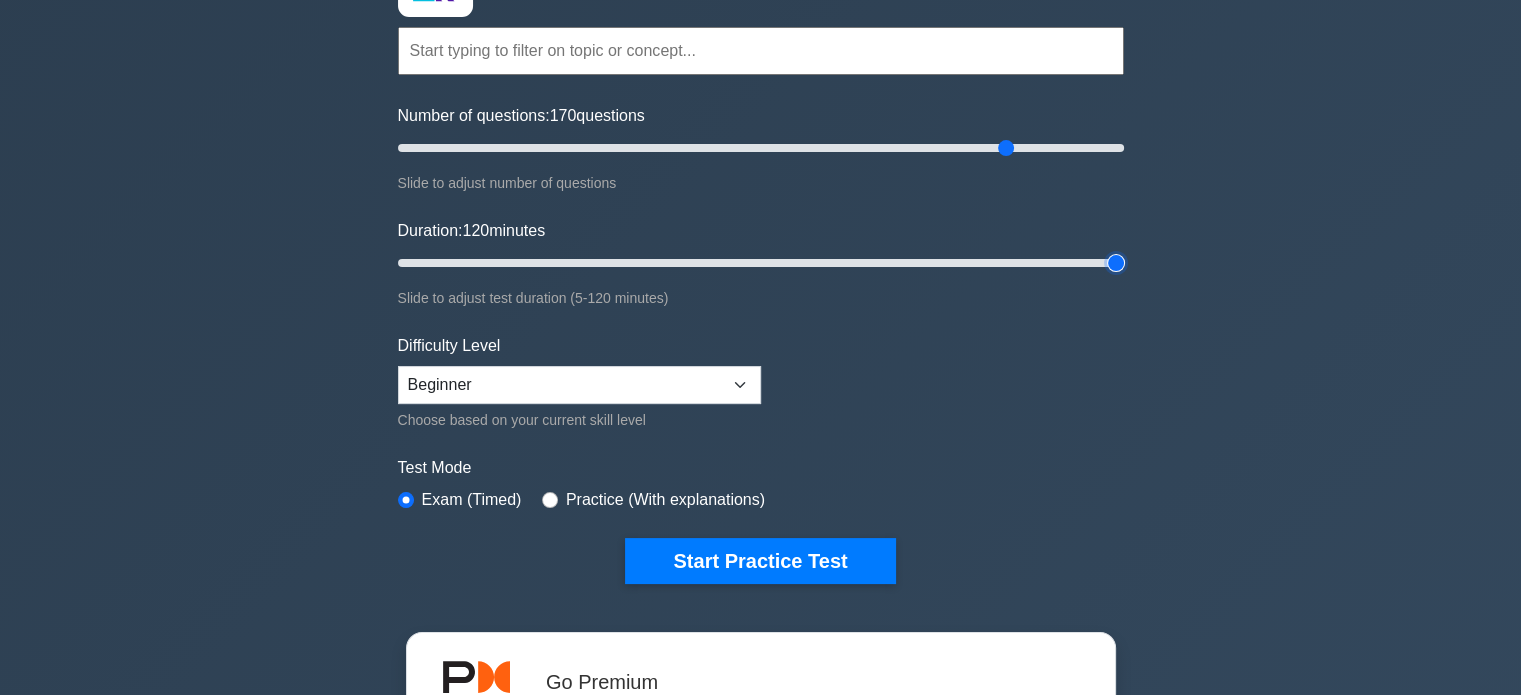 scroll, scrollTop: 184, scrollLeft: 0, axis: vertical 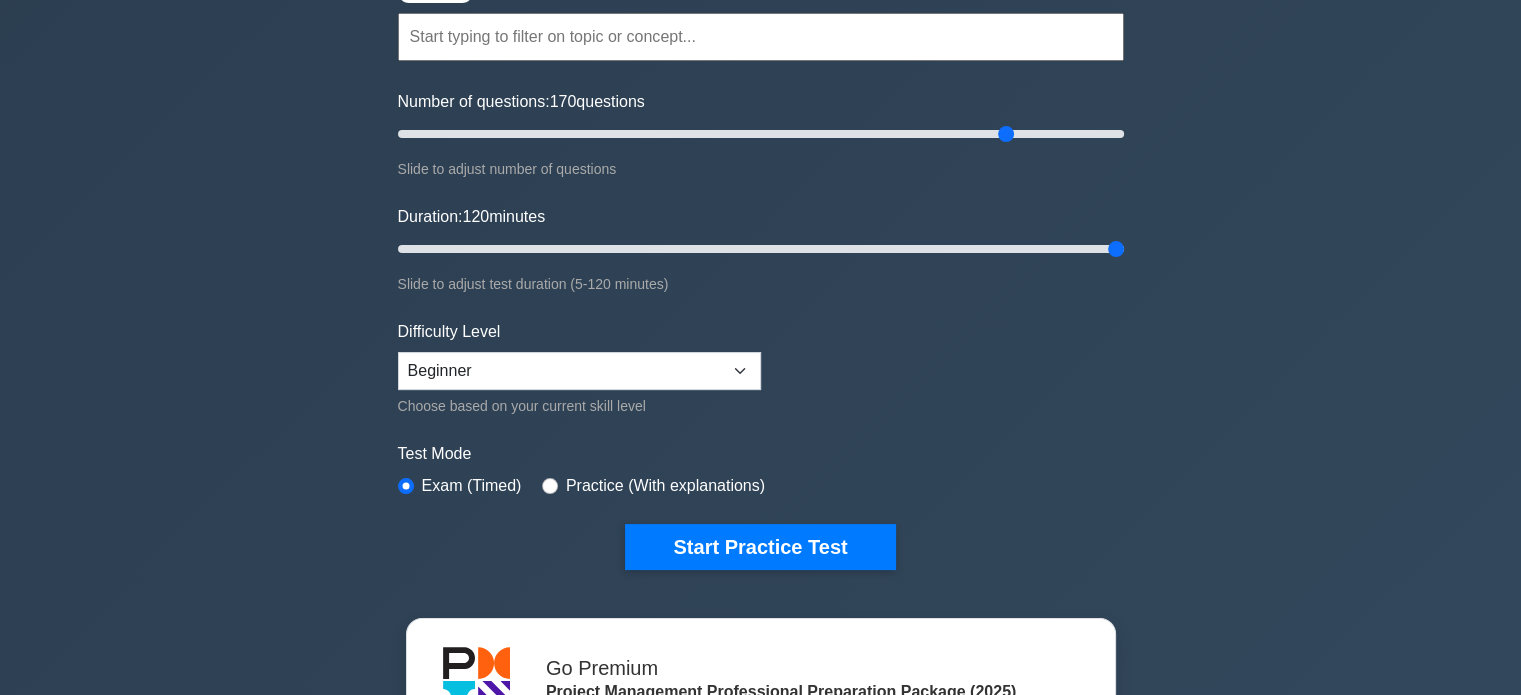 click on "Difficulty Level
Beginner
Intermediate
Expert
Choose based on your current skill level" at bounding box center (579, 369) 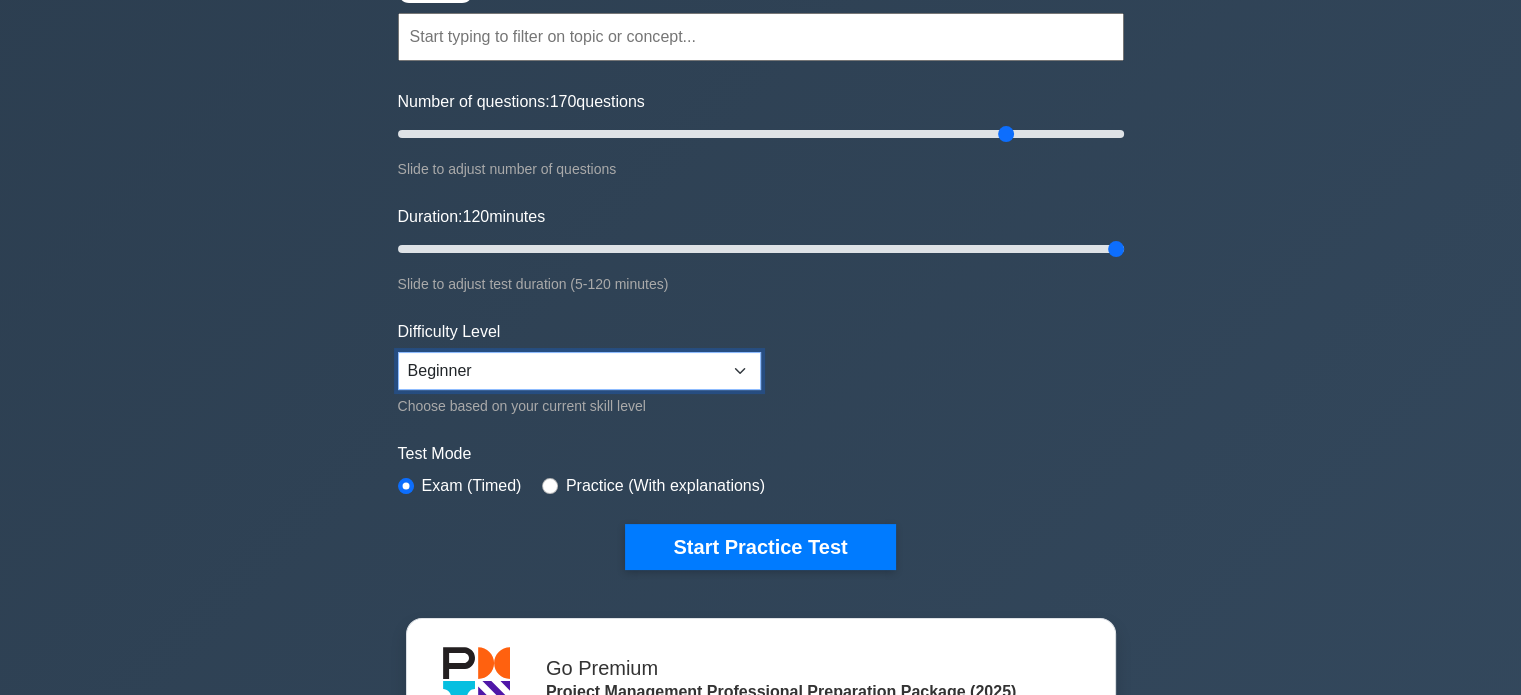 click on "Beginner
Intermediate
Expert" at bounding box center (579, 371) 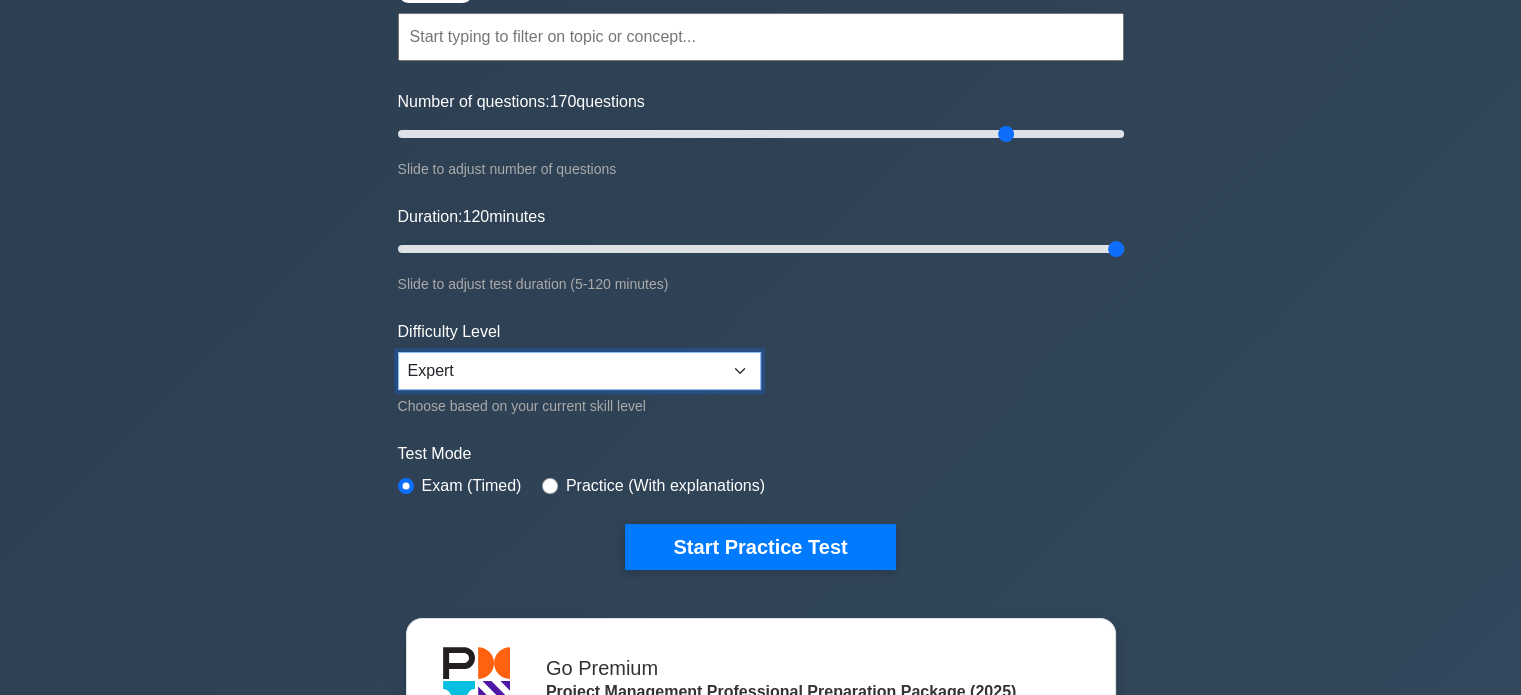 click on "Beginner
Intermediate
Expert" at bounding box center (579, 371) 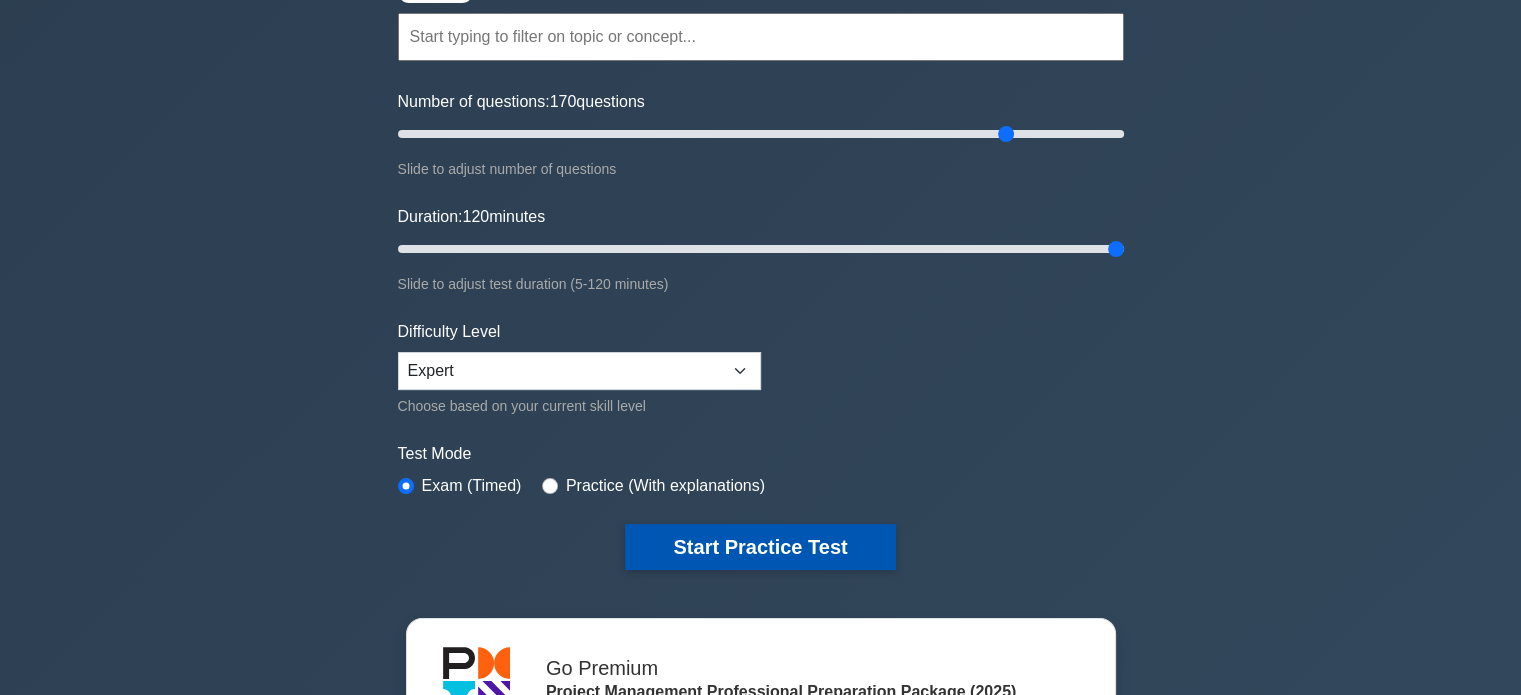 drag, startPoint x: 729, startPoint y: 515, endPoint x: 730, endPoint y: 535, distance: 20.024984 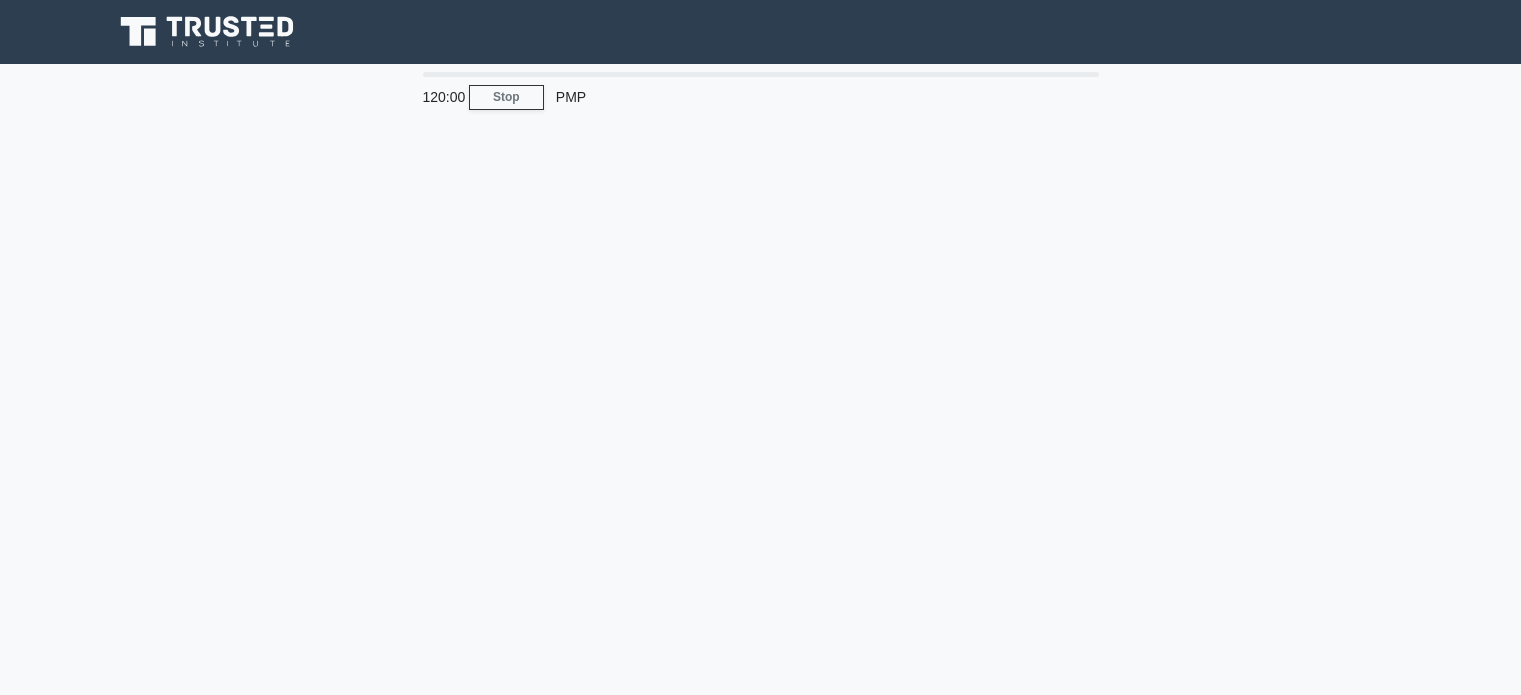 scroll, scrollTop: 0, scrollLeft: 0, axis: both 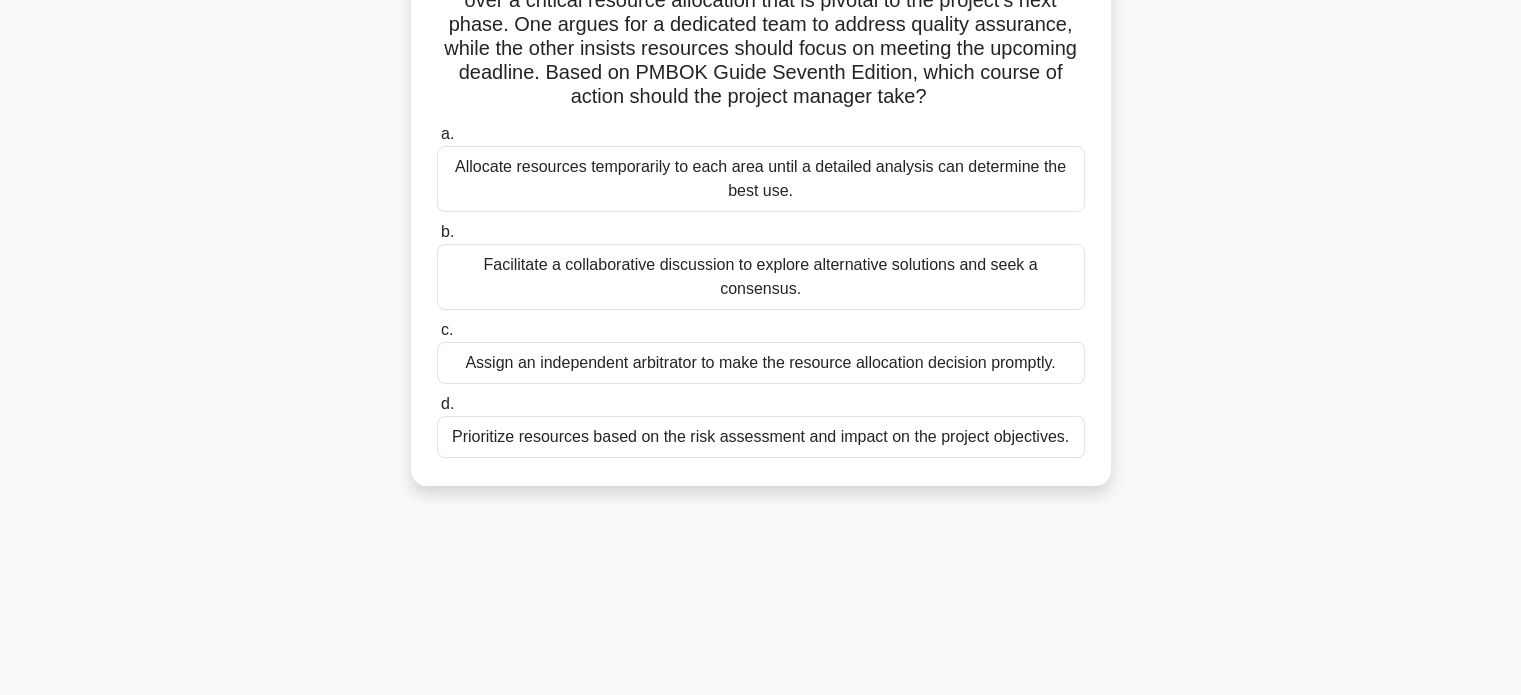 click on "119:55
Stop
PMP
Advanced
1/170
During a project update meeting, two core stakeholders begin arguing over a critical resource allocation that is pivotal to the project's next phase. One argues for a dedicated team to address quality assurance, while the other insists resources should focus on meeting the upcoming deadline. Based on PMBOK Guide Seventh Edition, which course of action should the project manager take?
.spinner_0XTQ{transform-origin:center;animation:spinner_y6GP .75s linear infinite}@keyframes spinner_y6GP{100%{transform:rotate(360deg)}}
a." at bounding box center (761, 392) 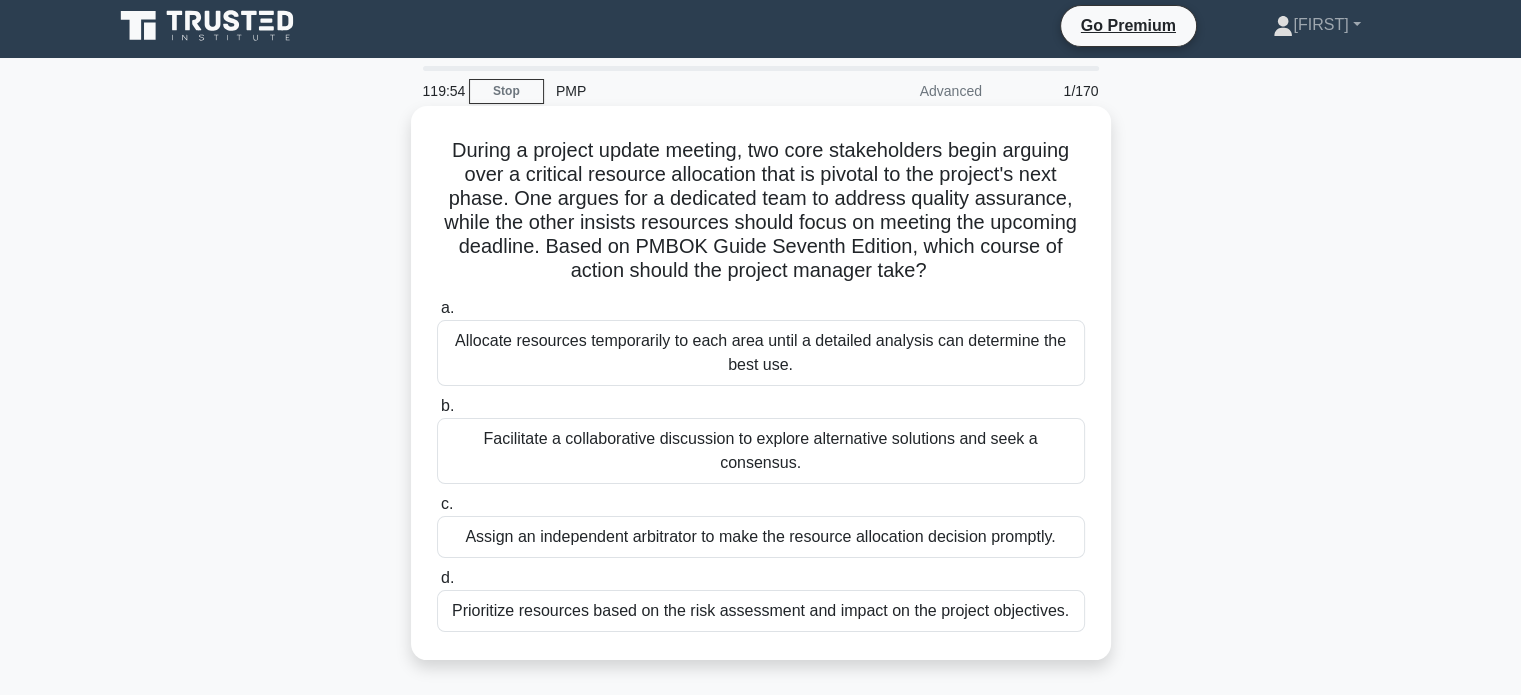 scroll, scrollTop: 0, scrollLeft: 0, axis: both 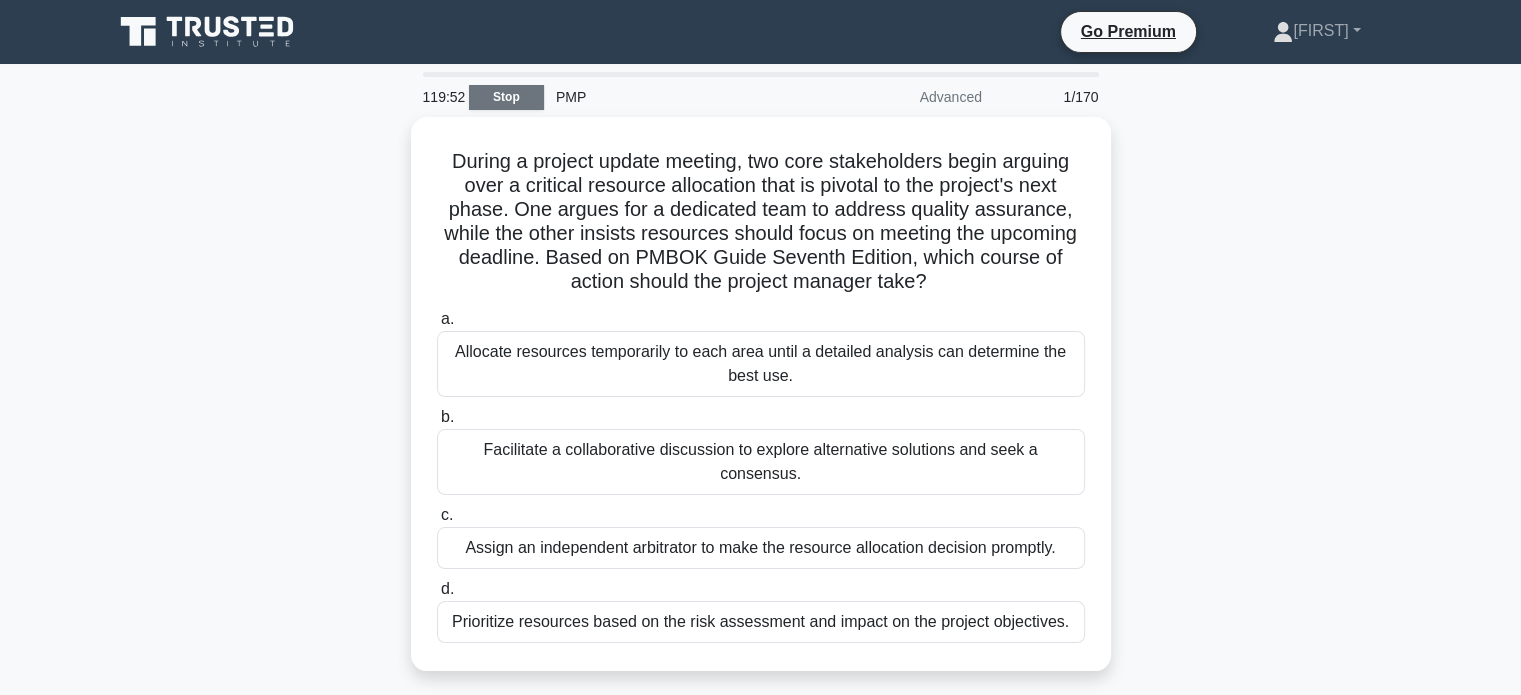 click on "Stop" at bounding box center (506, 97) 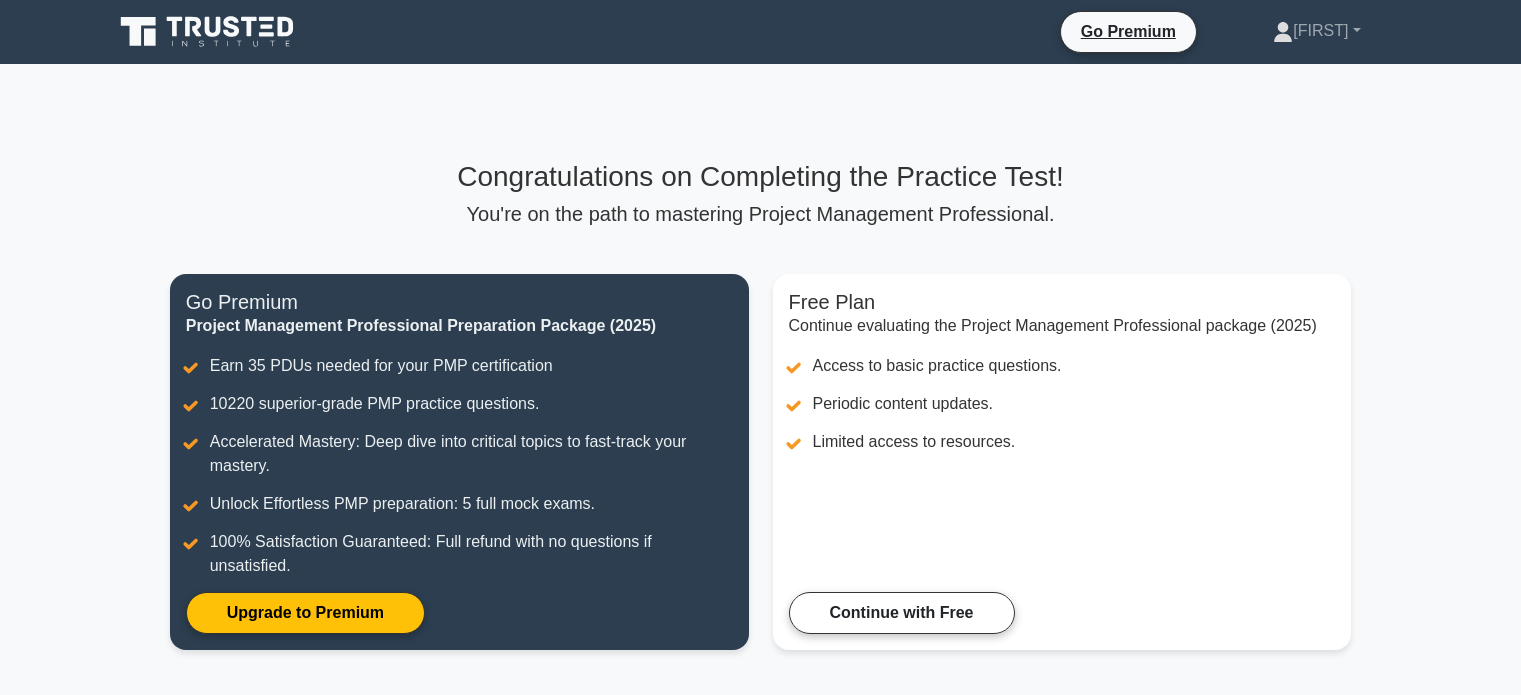 scroll, scrollTop: 0, scrollLeft: 0, axis: both 